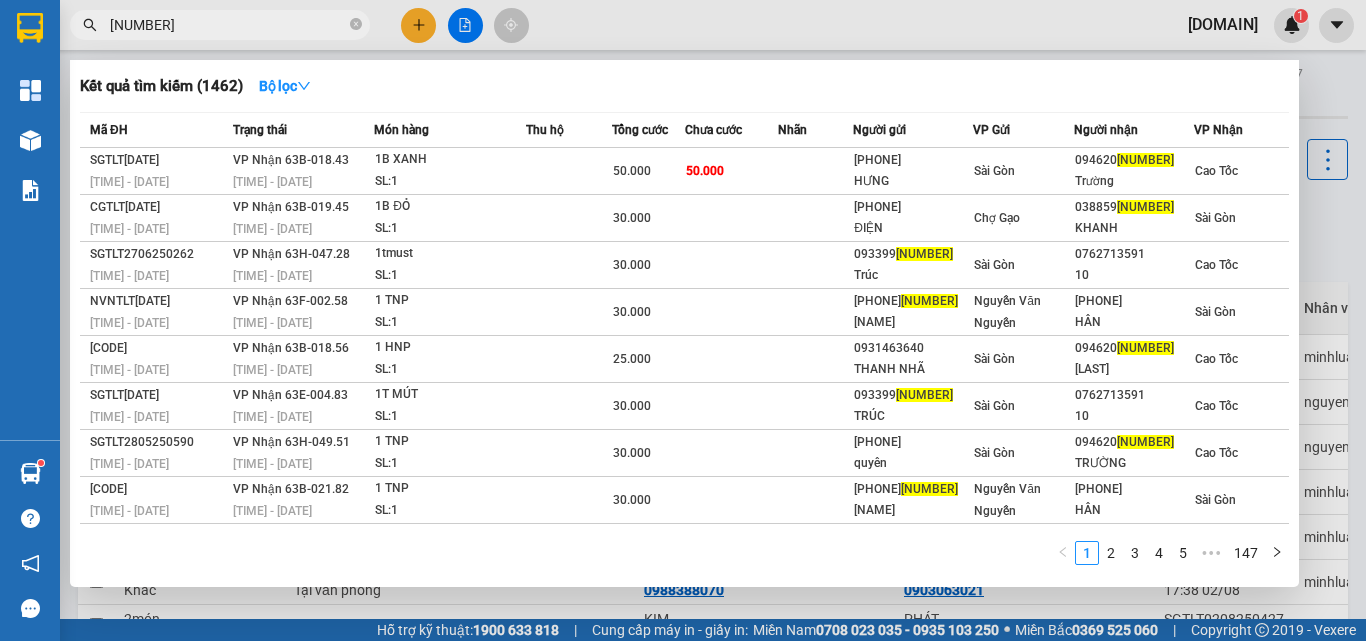 scroll, scrollTop: 0, scrollLeft: 0, axis: both 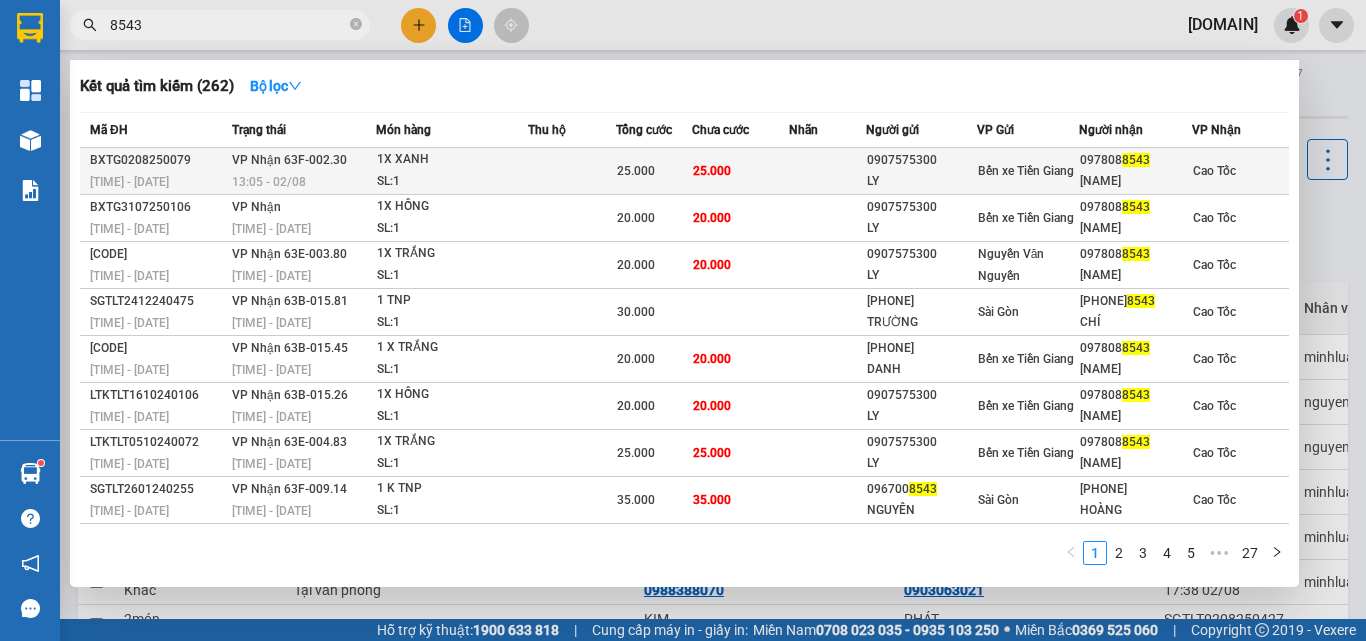 type on "8543" 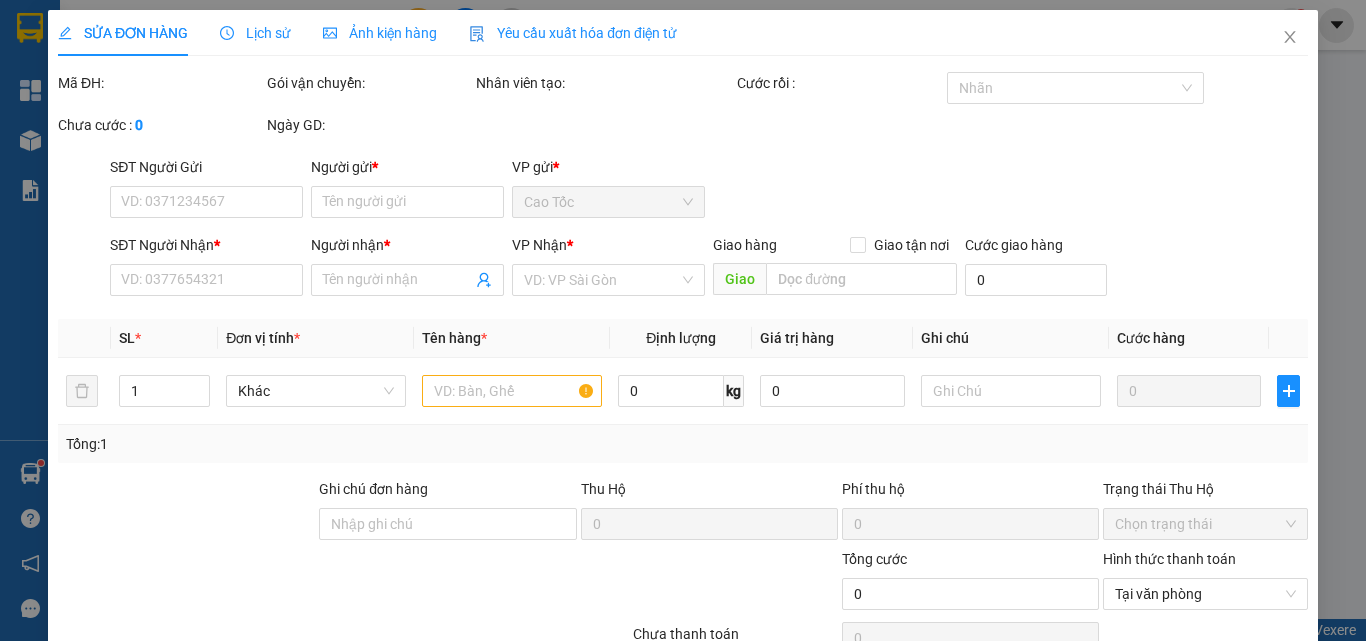 type on "0907575300" 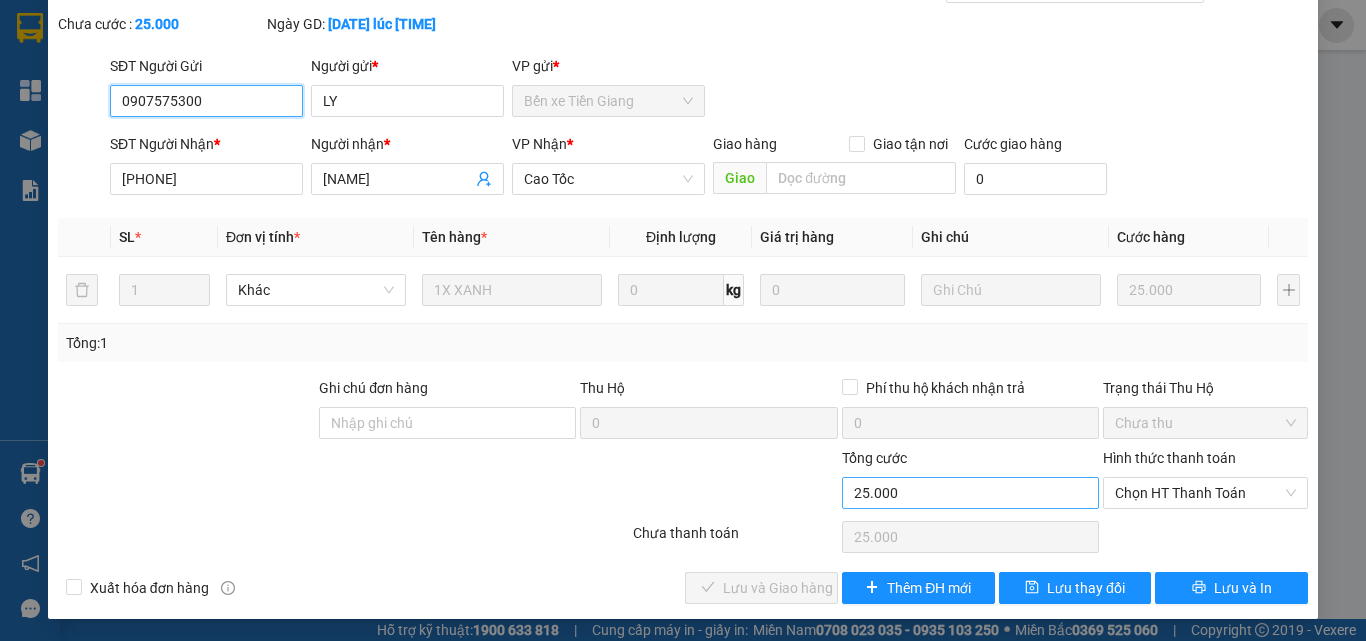 scroll, scrollTop: 103, scrollLeft: 0, axis: vertical 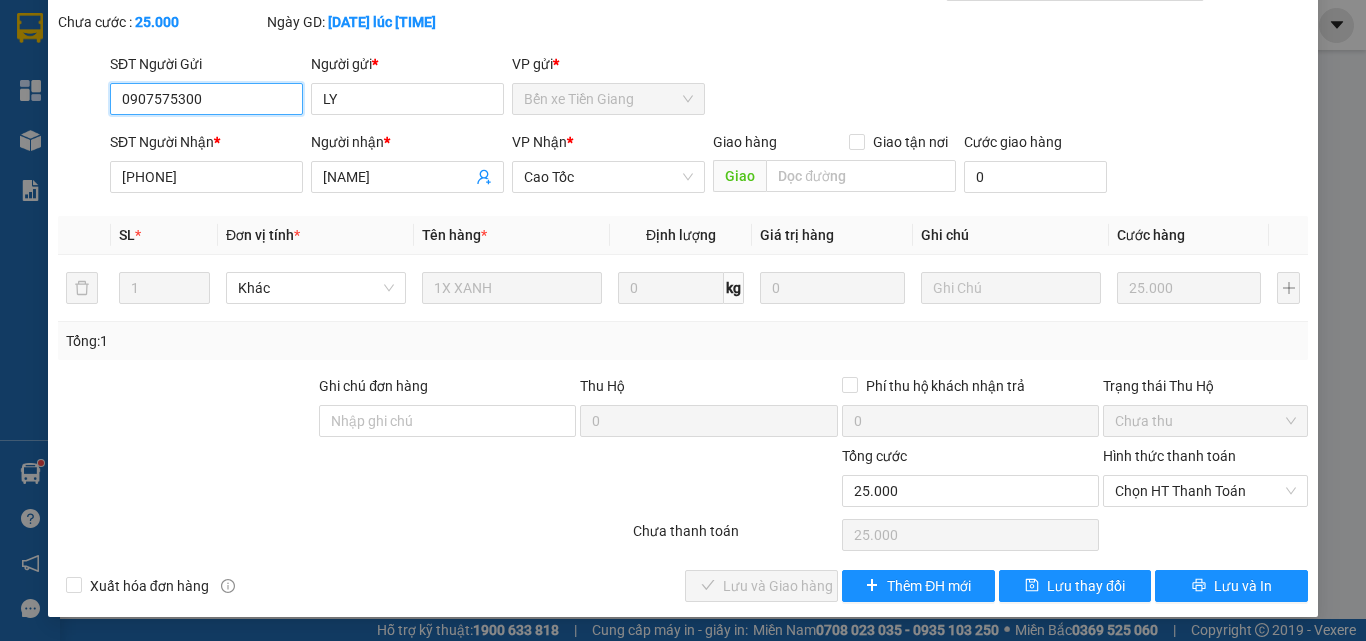 drag, startPoint x: 1127, startPoint y: 492, endPoint x: 1137, endPoint y: 509, distance: 19.723083 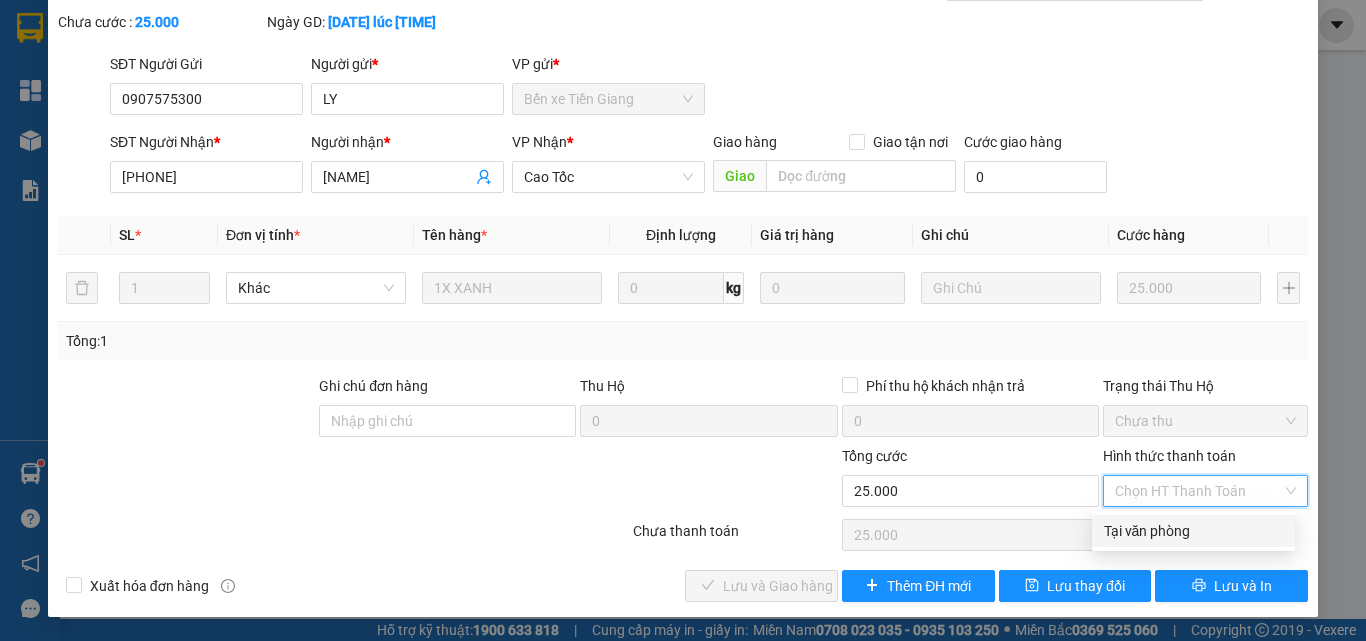 click on "Tại văn phòng" at bounding box center [1193, 531] 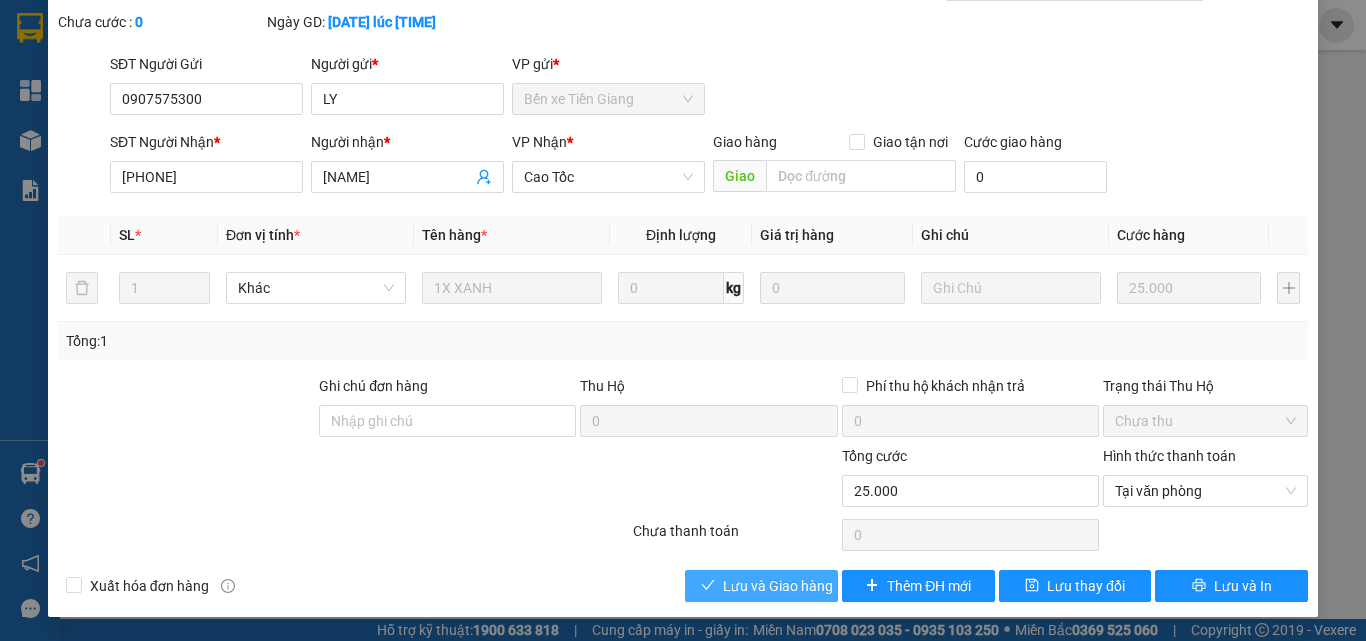 click on "Lưu và Giao hàng" at bounding box center (778, 586) 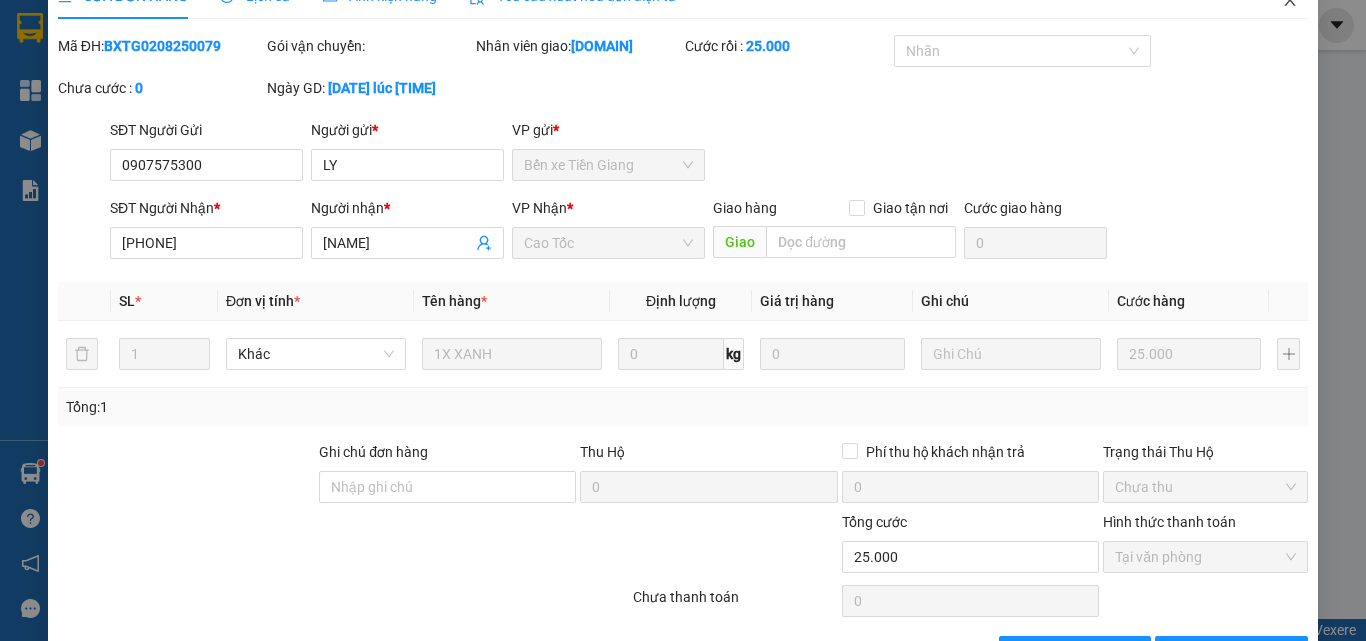 scroll, scrollTop: 3, scrollLeft: 0, axis: vertical 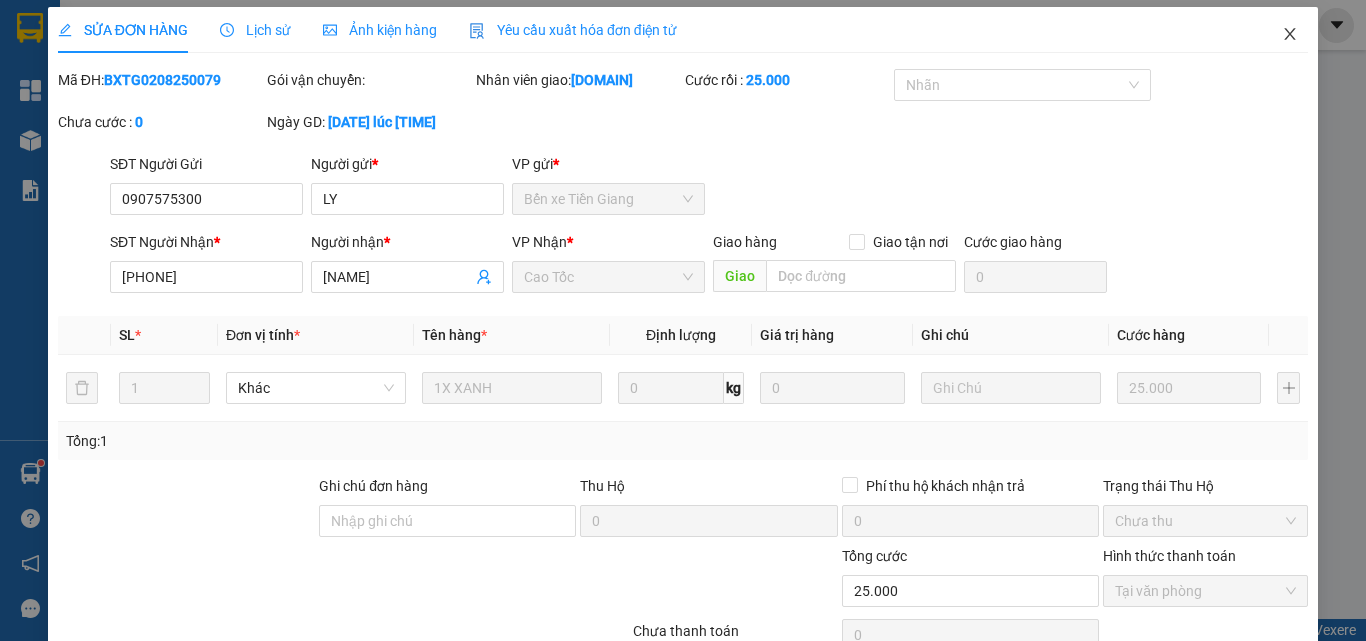 click at bounding box center (1290, 35) 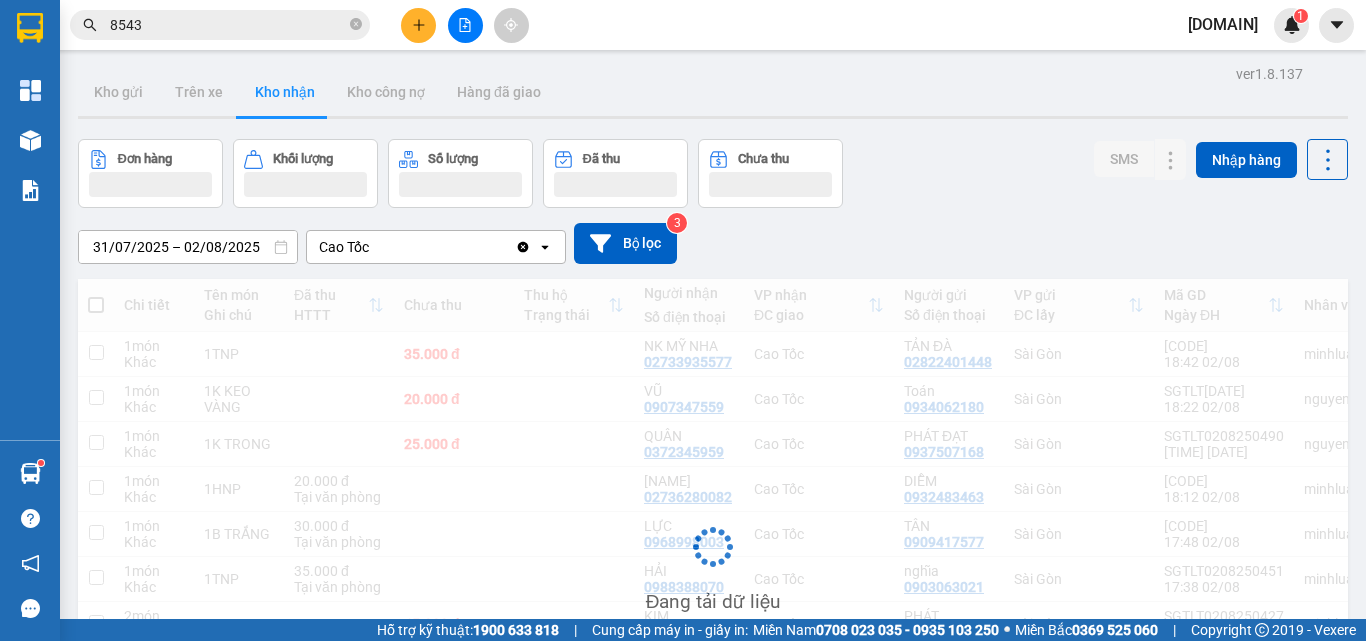 click on "8543" at bounding box center (228, 25) 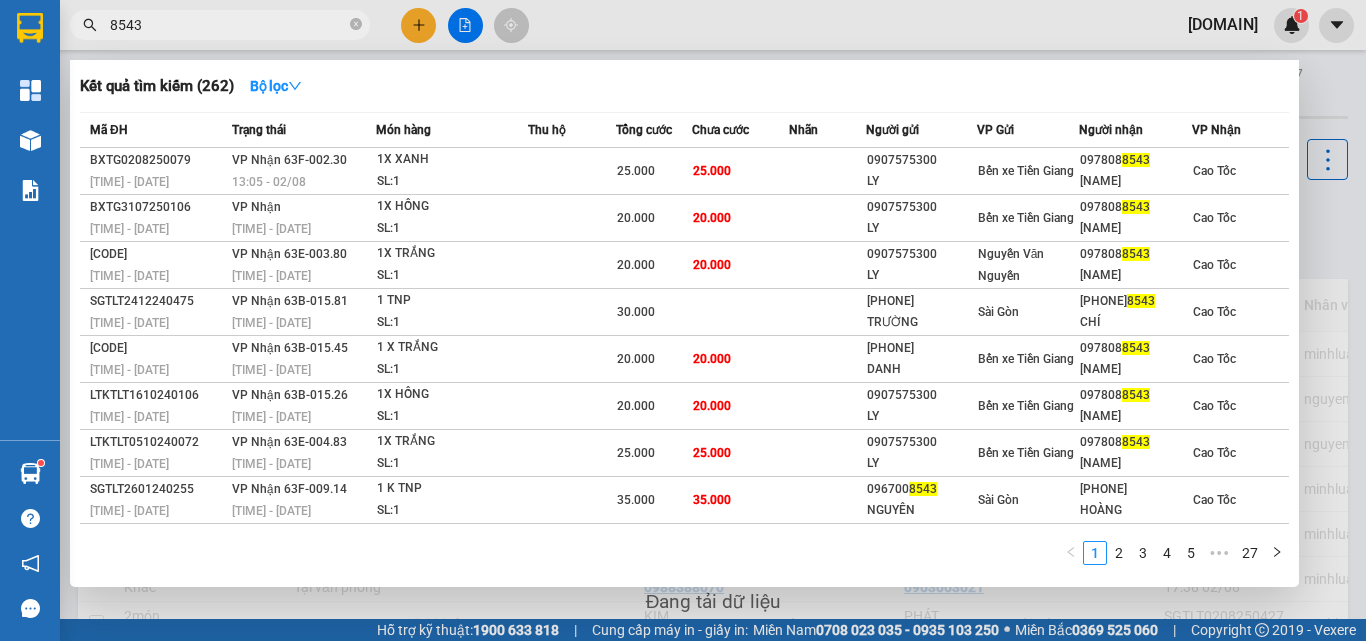 click on "8543" at bounding box center (228, 25) 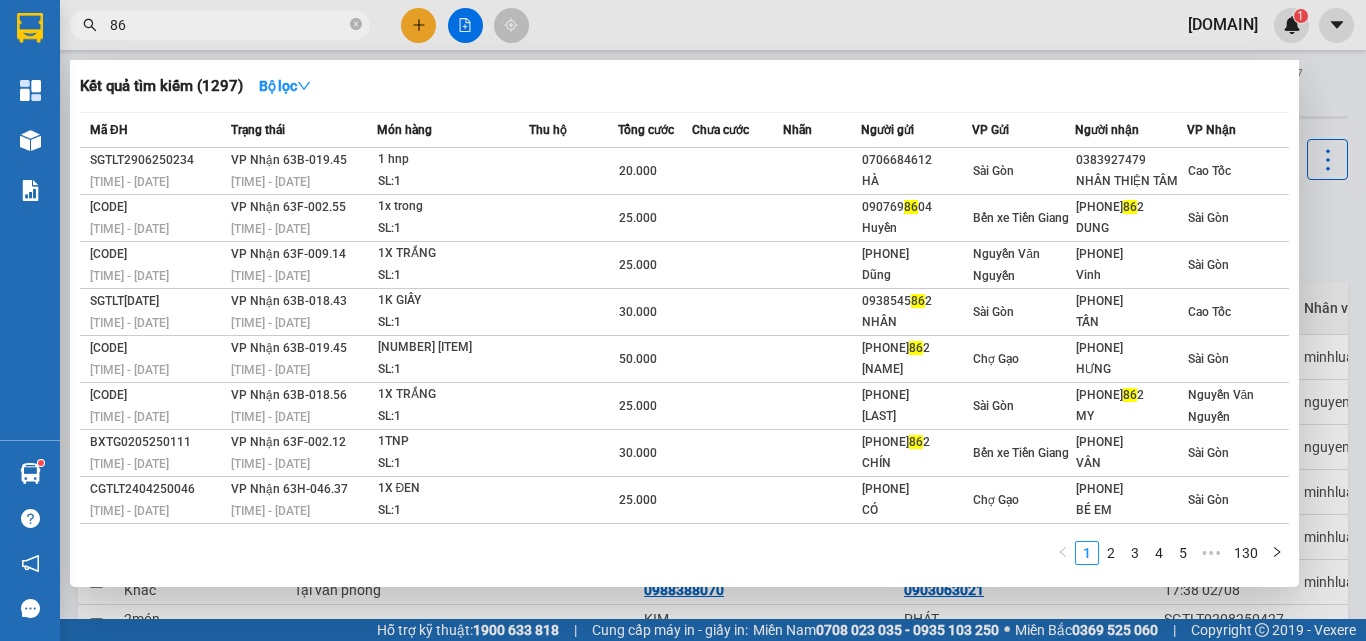 type on "8" 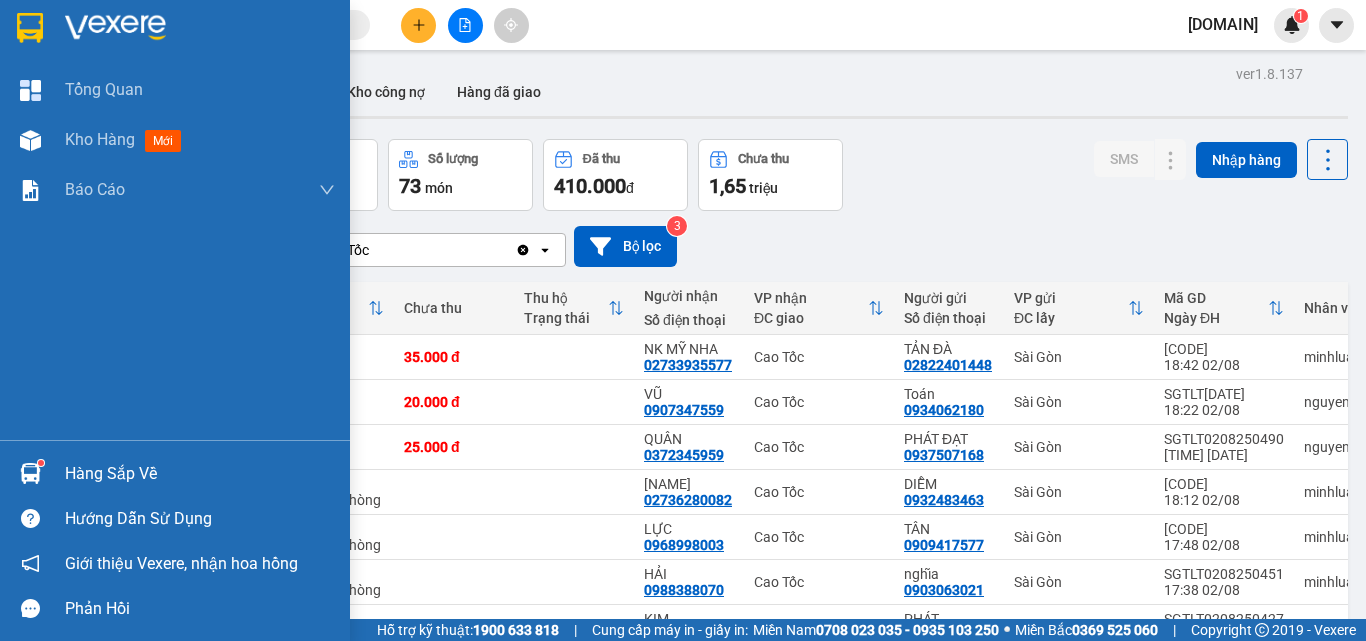 type 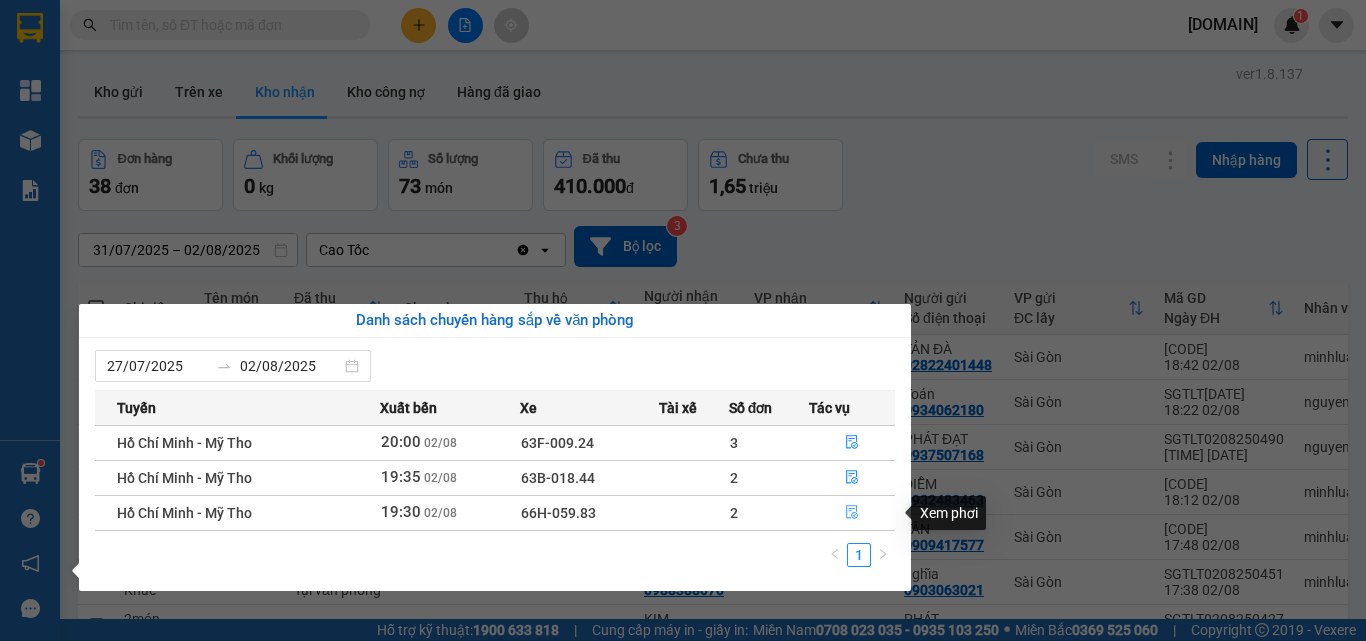 click at bounding box center [852, 513] 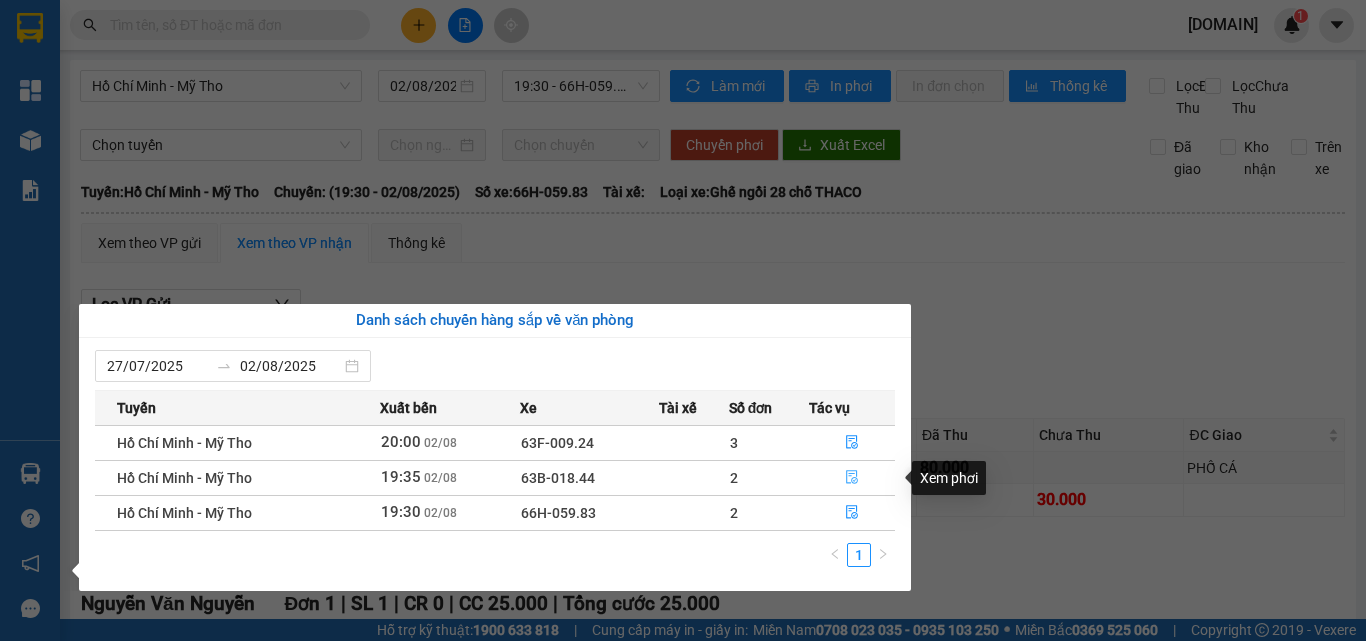 click 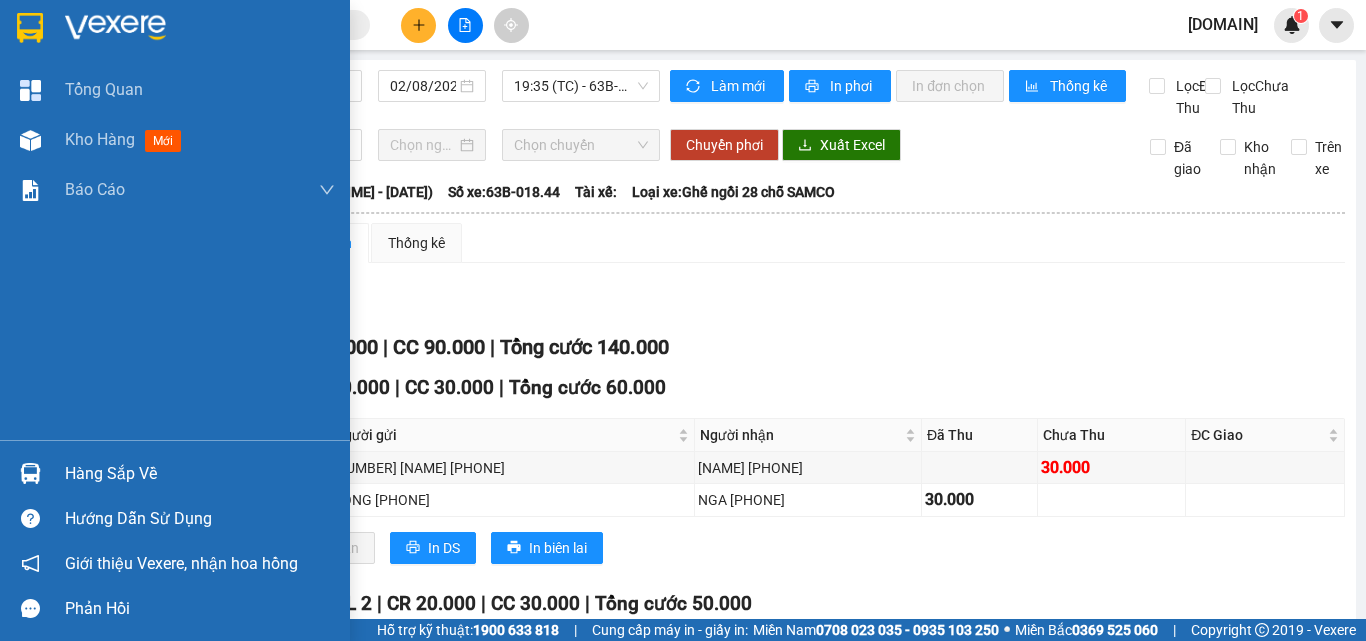 click at bounding box center (30, 473) 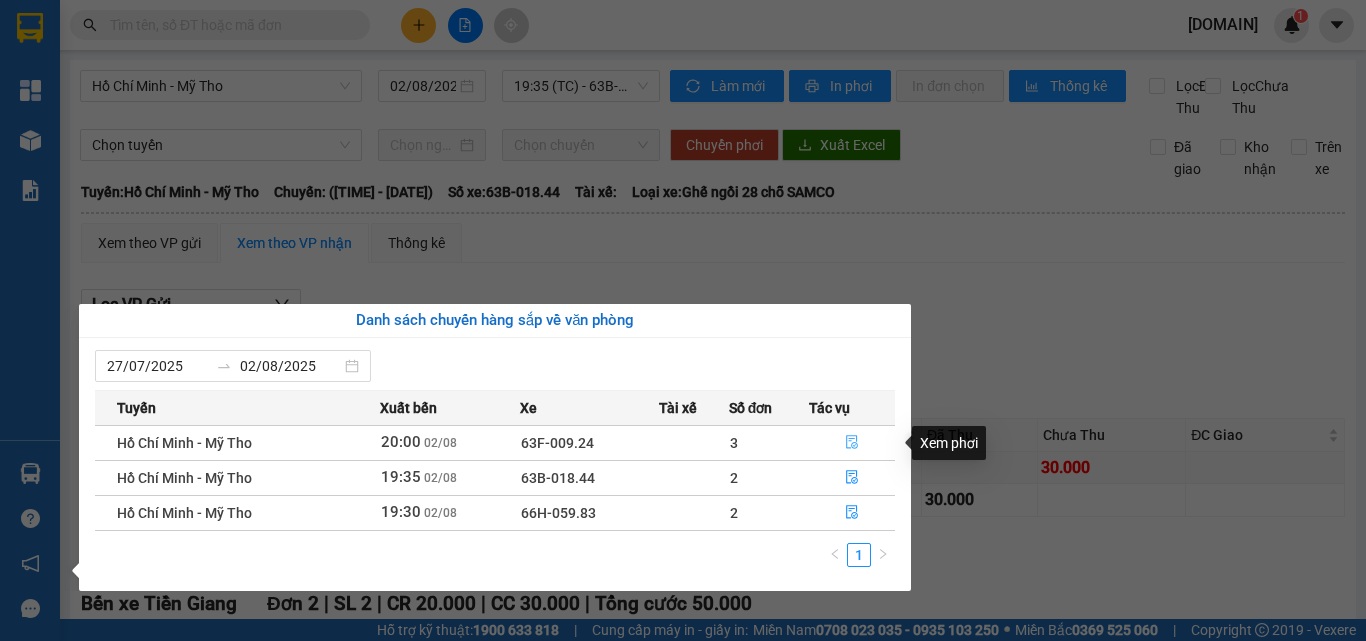 click at bounding box center (852, 443) 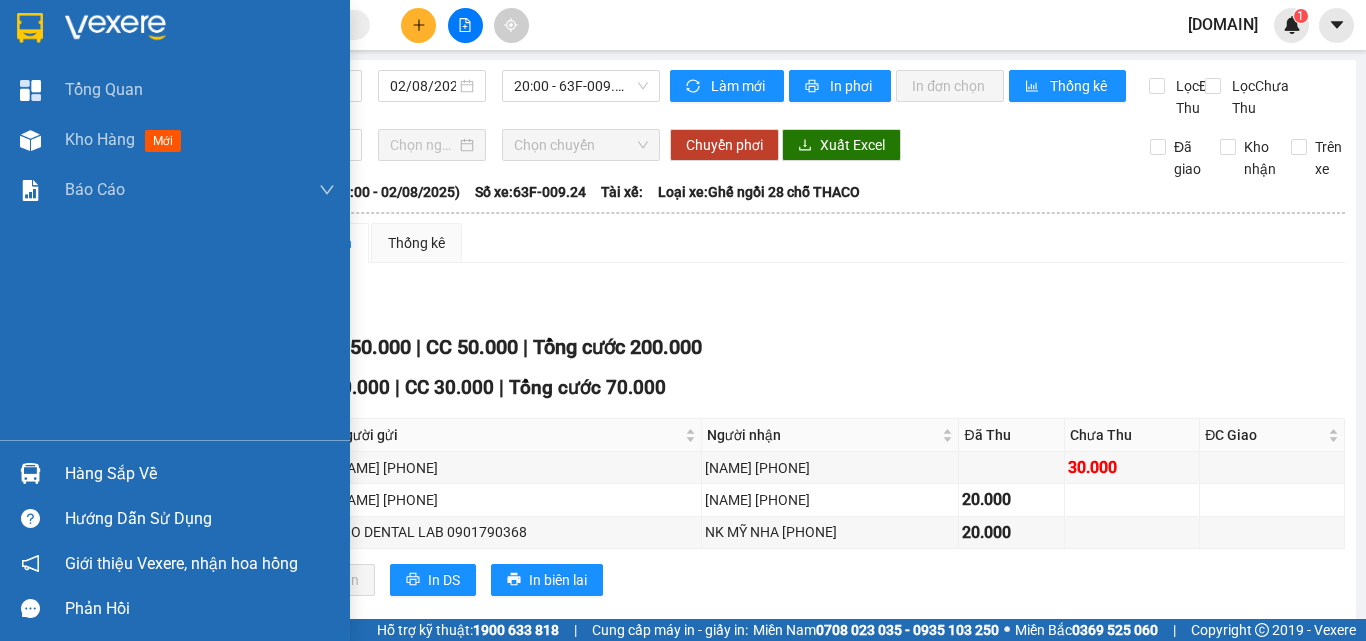click at bounding box center (30, 473) 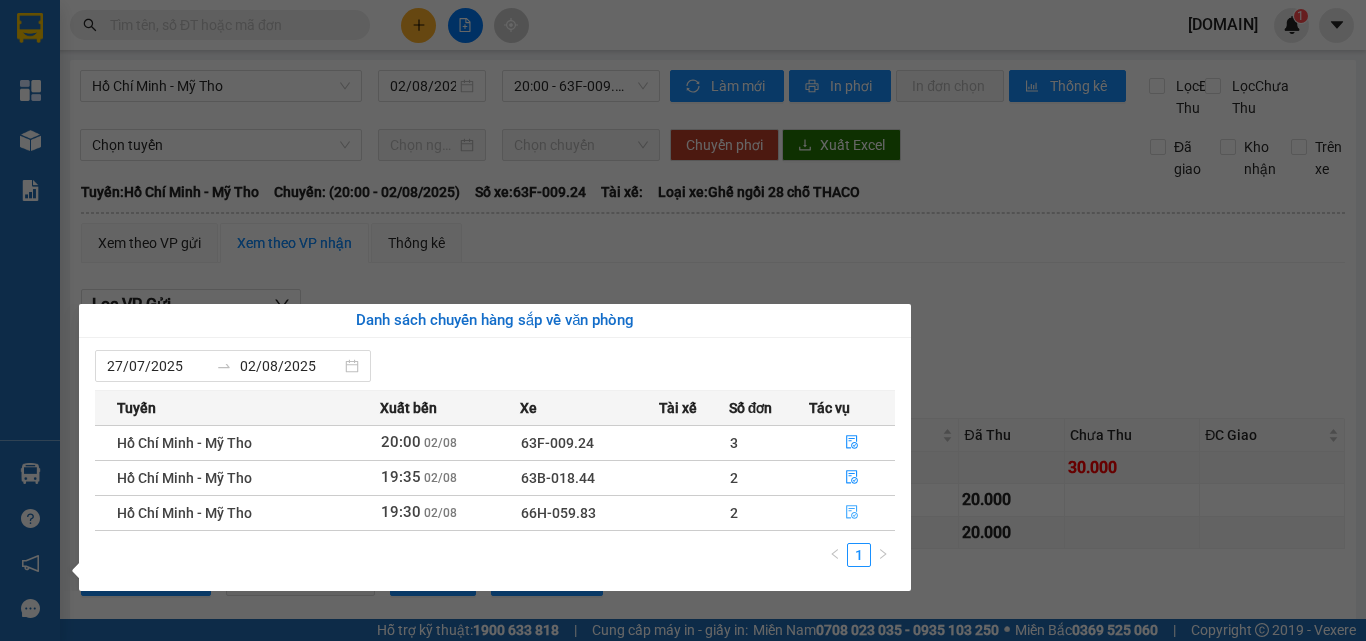 click 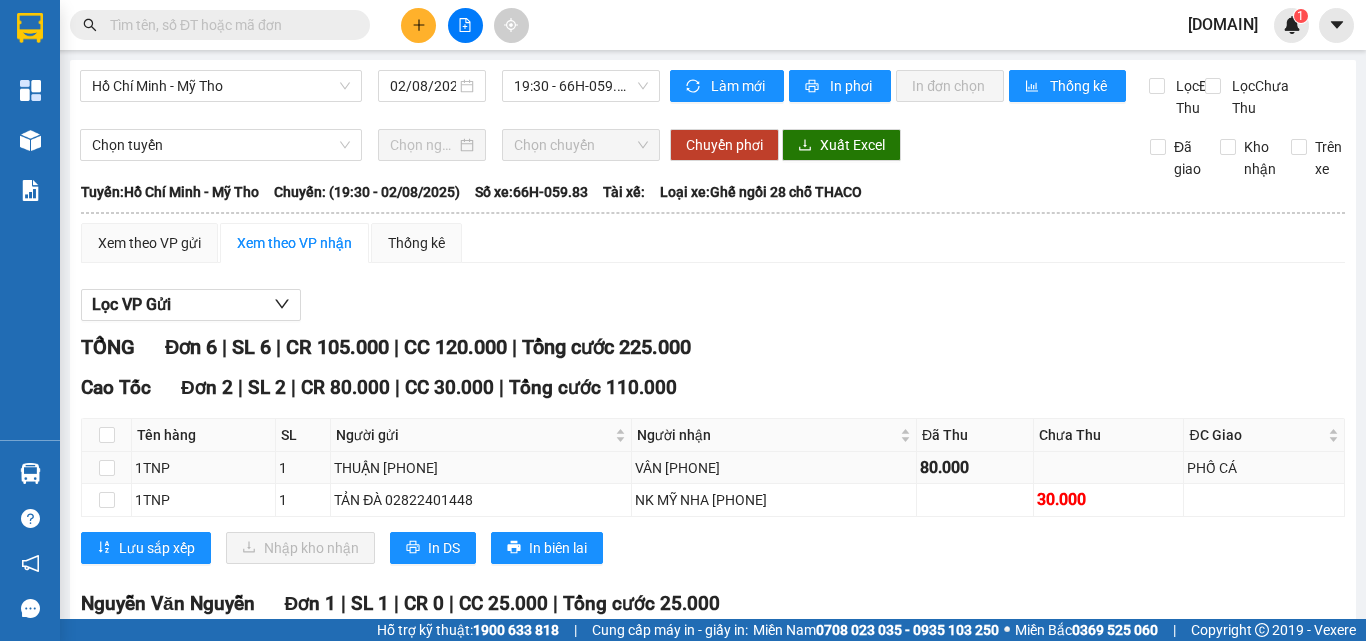 drag, startPoint x: 631, startPoint y: 488, endPoint x: 706, endPoint y: 484, distance: 75.10659 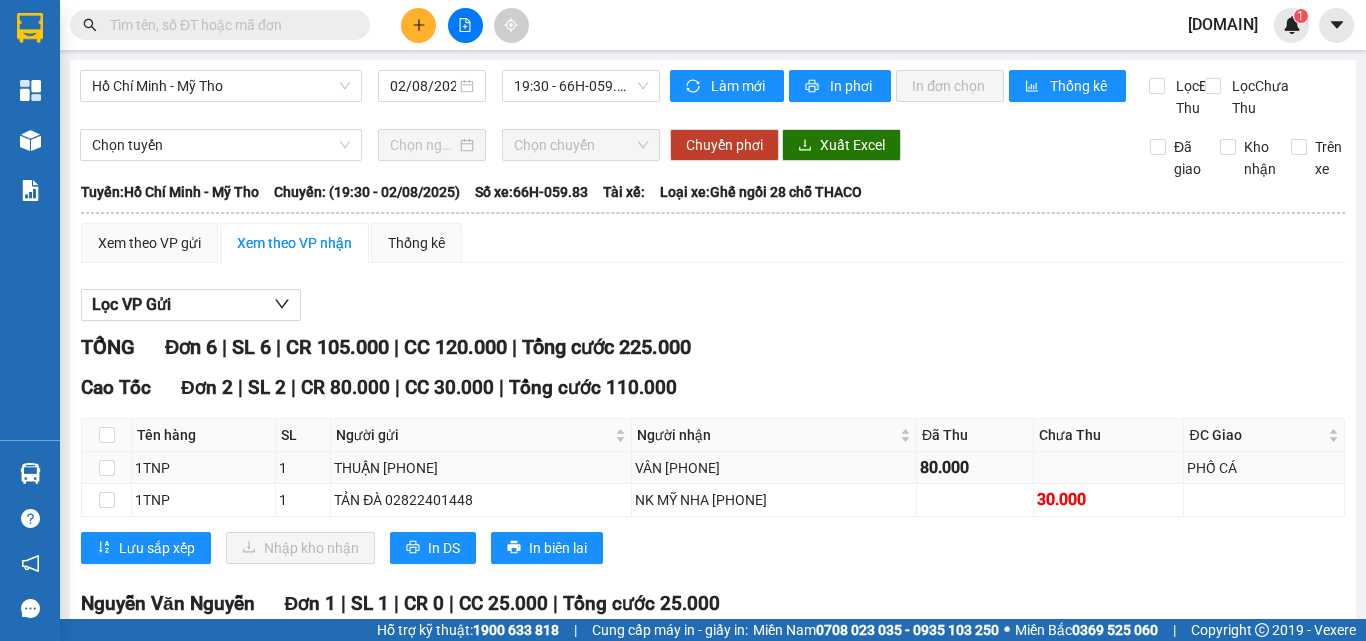 copy on "[PHONE]" 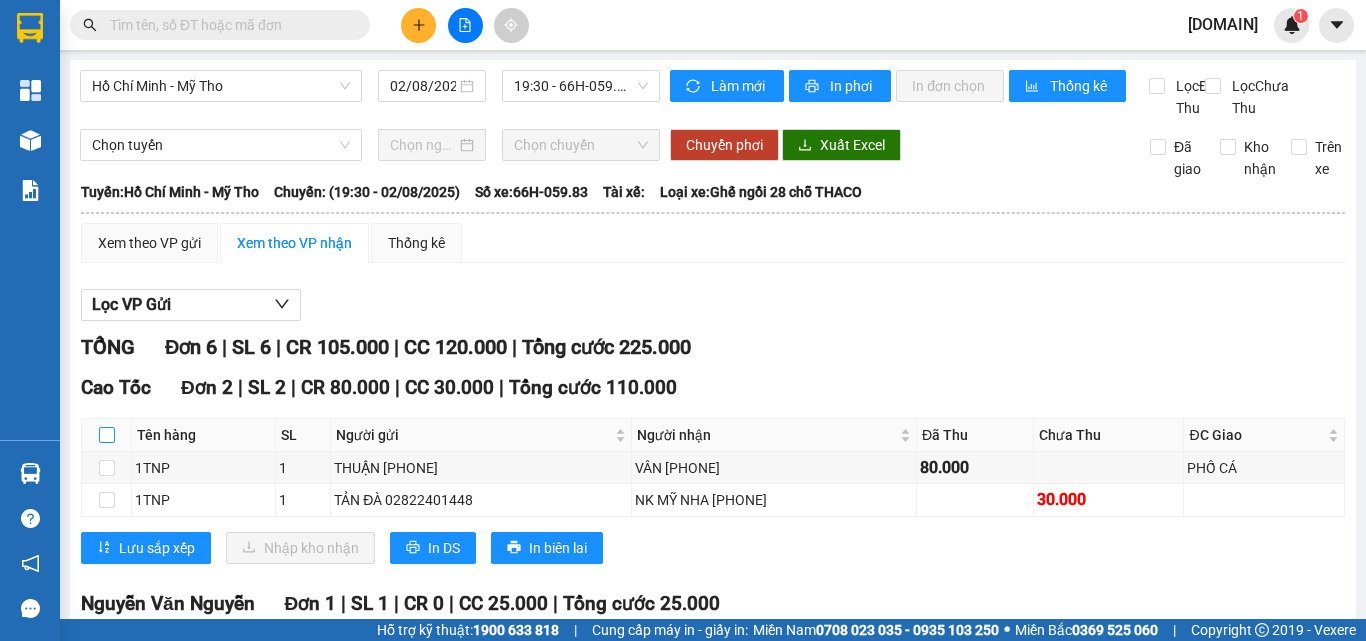 click at bounding box center [107, 435] 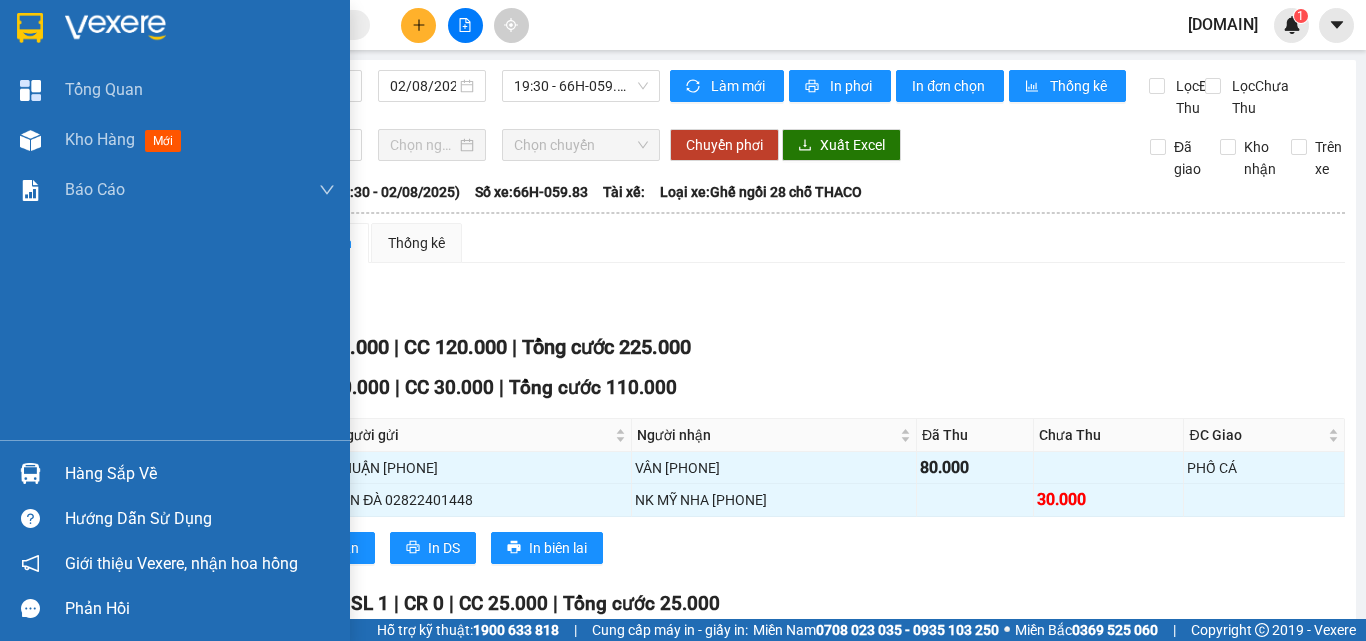 click on "Hàng sắp về" at bounding box center (175, 473) 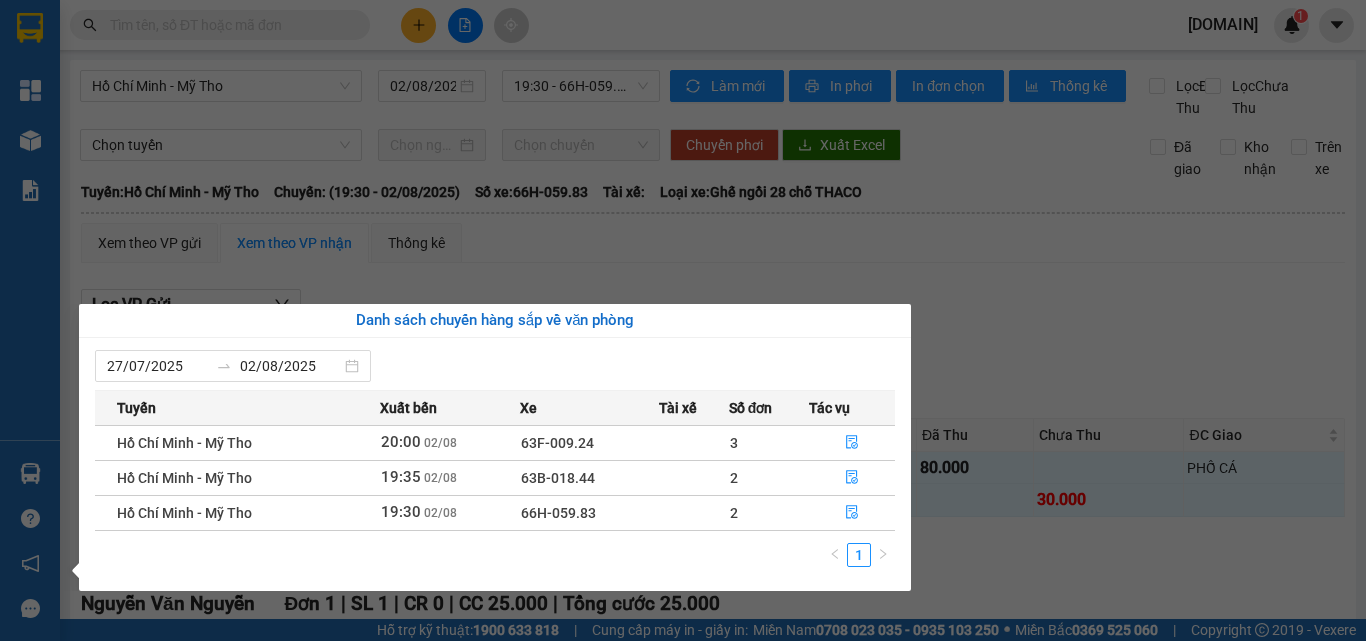 click on "Kết quả tìm kiếm ( 1297 )  Bộ lọc  Mã ĐH Trạng thái Món hàng Thu hộ Tổng cước Chưa cước Nhãn Người gửi VP Gửi Người nhận VP Nhận [CODE] [TIME] - [DATE] VP Nhận   [PLATE NUMBER] [TIME] - [DATE] 1 [ITEM] SL:  1 20.000 [PHONE] [NAME] Sài Gòn [PHONE] [NAME] Cao Tốc [CODE] [TIME] - [DATE] VP Nhận   [PLATE NUMBER] [TIME] - [DATE] 1x [ITEM] SL:  1 25.000 [PHONE] [NAME] Bến xe Tiền Giang [PHONE] DUNG Sài Gòn [CODE] [TIME] - [DATE] VP Nhận   [PLATE NUMBER] [TIME] - [DATE] 1X [ITEM] SL:  1 25.000 [PHONE] [NAME] Nguyễn Văn Nguyễn [PHONE] [NAME] Sài Gòn [CODE] [TIME] - [DATE] VP Nhận   [PLATE NUMBER] [TIME] - [DATE] 1K [ITEM] SL:  1 30.000 [NAME] Sài Gòn [PHONE] TẤN Cao Tốc [CODE] [TIME] - [DATE] VP Nhận   [PLATE NUMBER] [TIME] - [DATE] 1 k [ITEM] SL:  1 50.000 [PHONE] [NAME] Chợ Gạo [PHONE] HƯNG  Sài Gòn [CODE] [TIME] - [DATE] VP Nhận   [PLATE NUMBER] [TIME] - [DATE] 1X [ITEM] SL:  1" at bounding box center [683, 320] 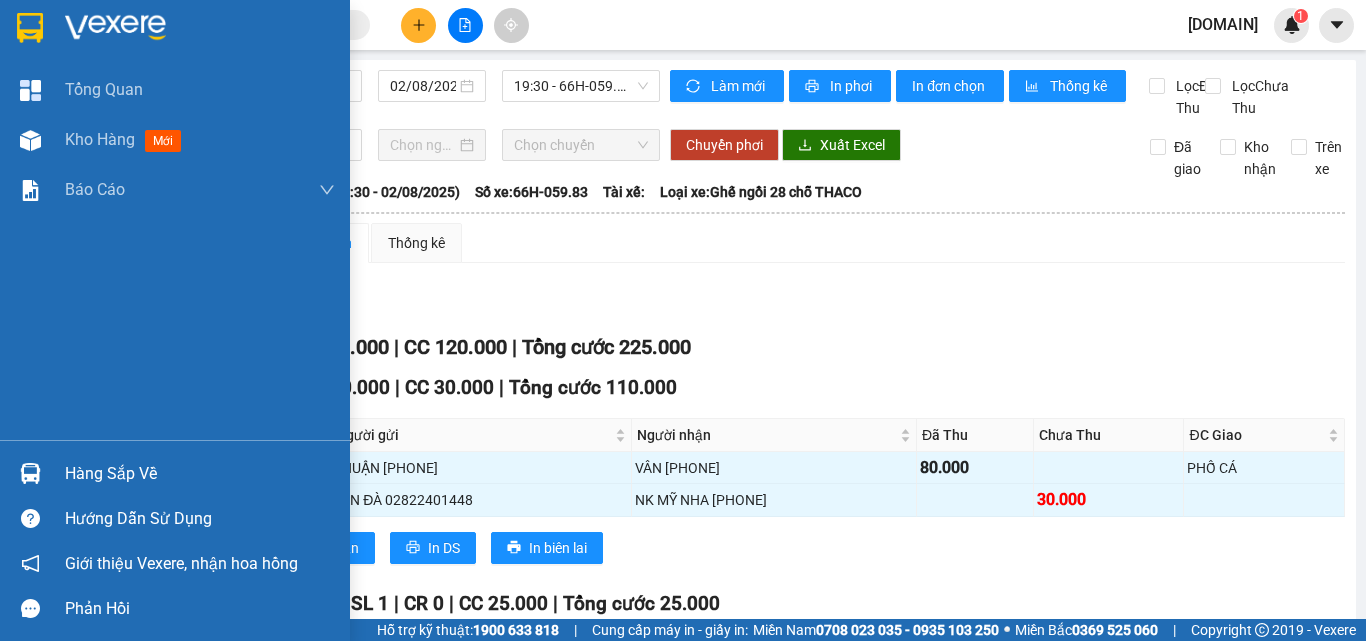 click at bounding box center [30, 473] 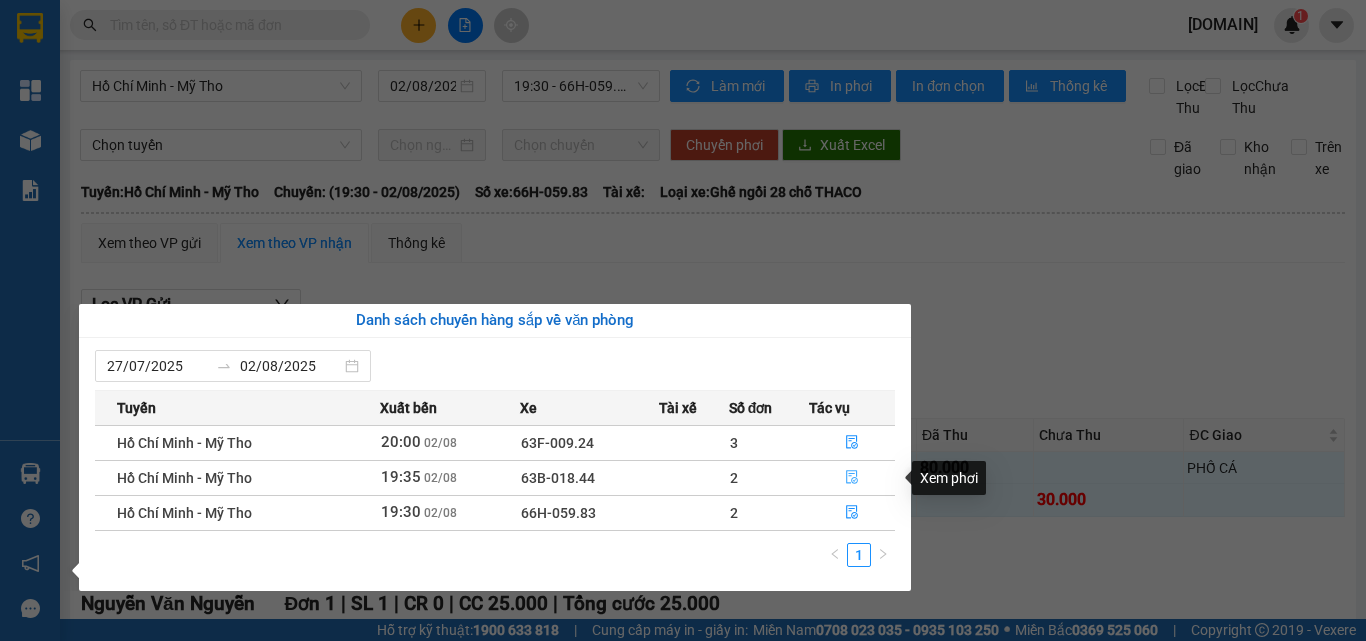 click 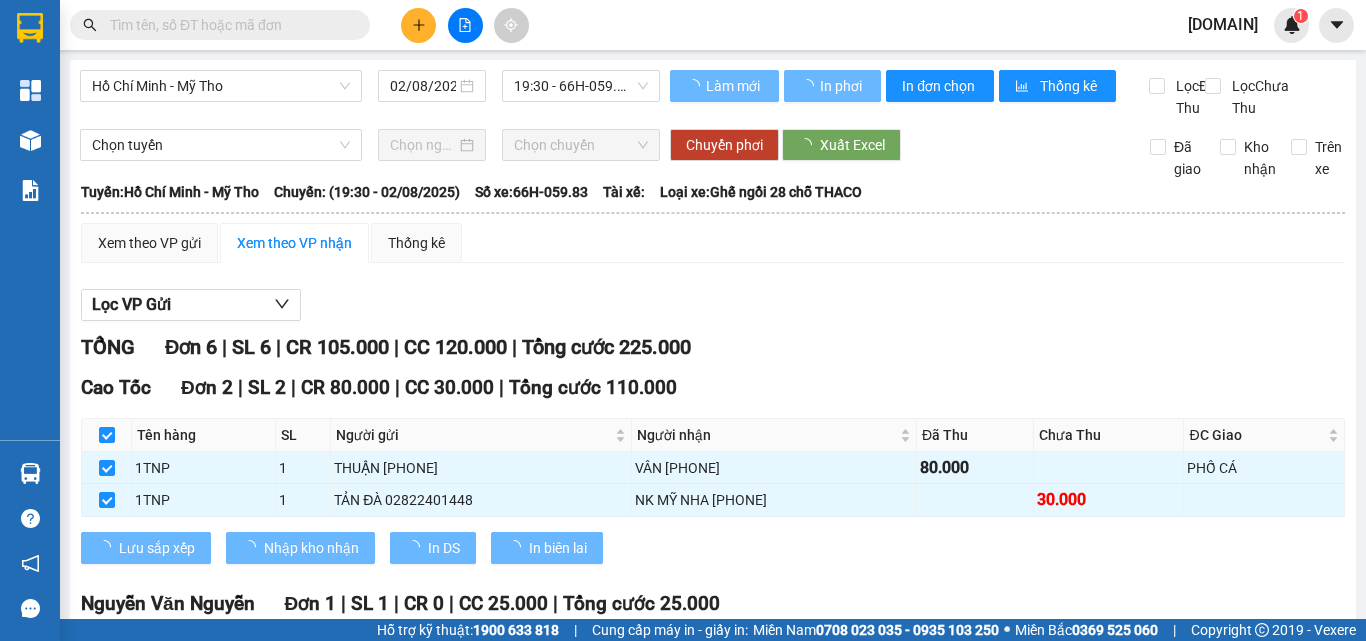 checkbox on "false" 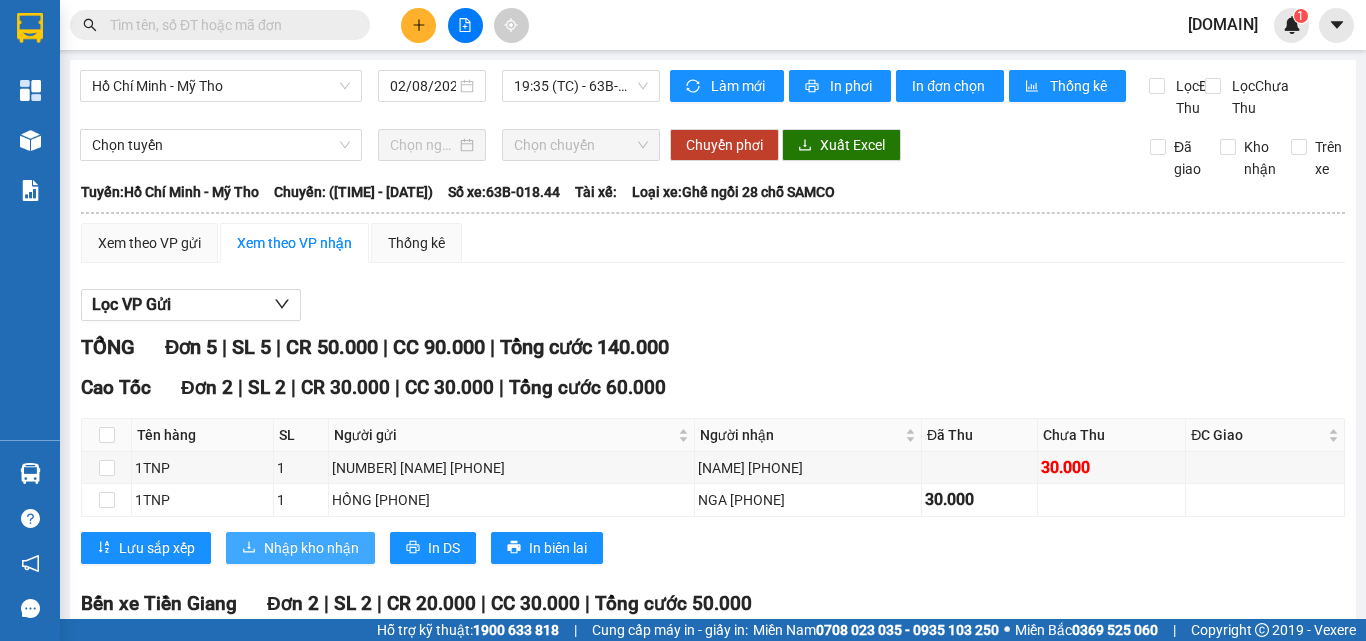 click on "Nhập kho nhận" at bounding box center [311, 548] 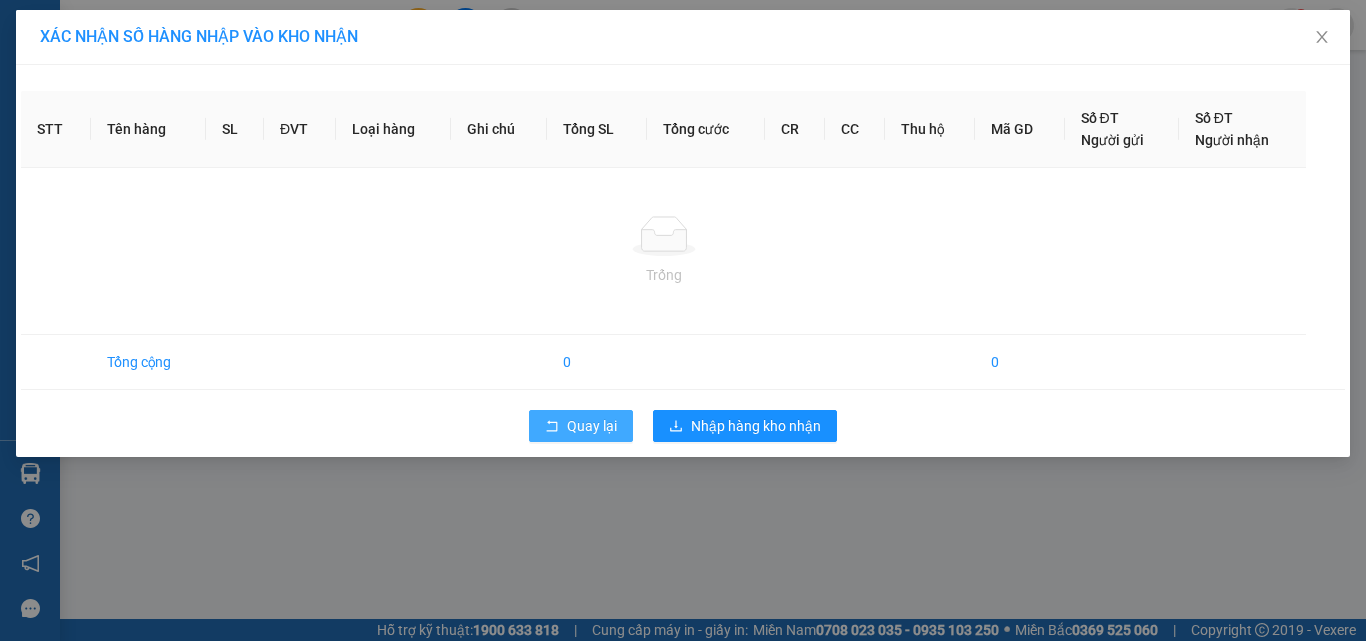 click on "Quay lại" at bounding box center (581, 426) 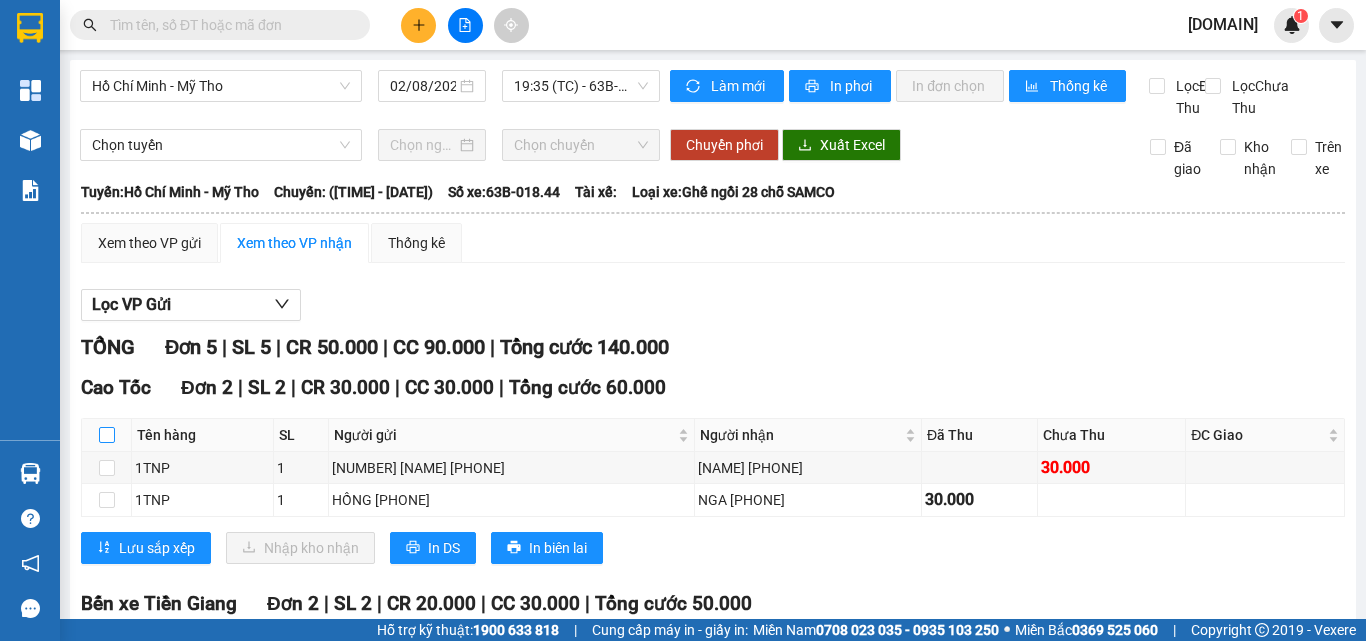 click at bounding box center [107, 435] 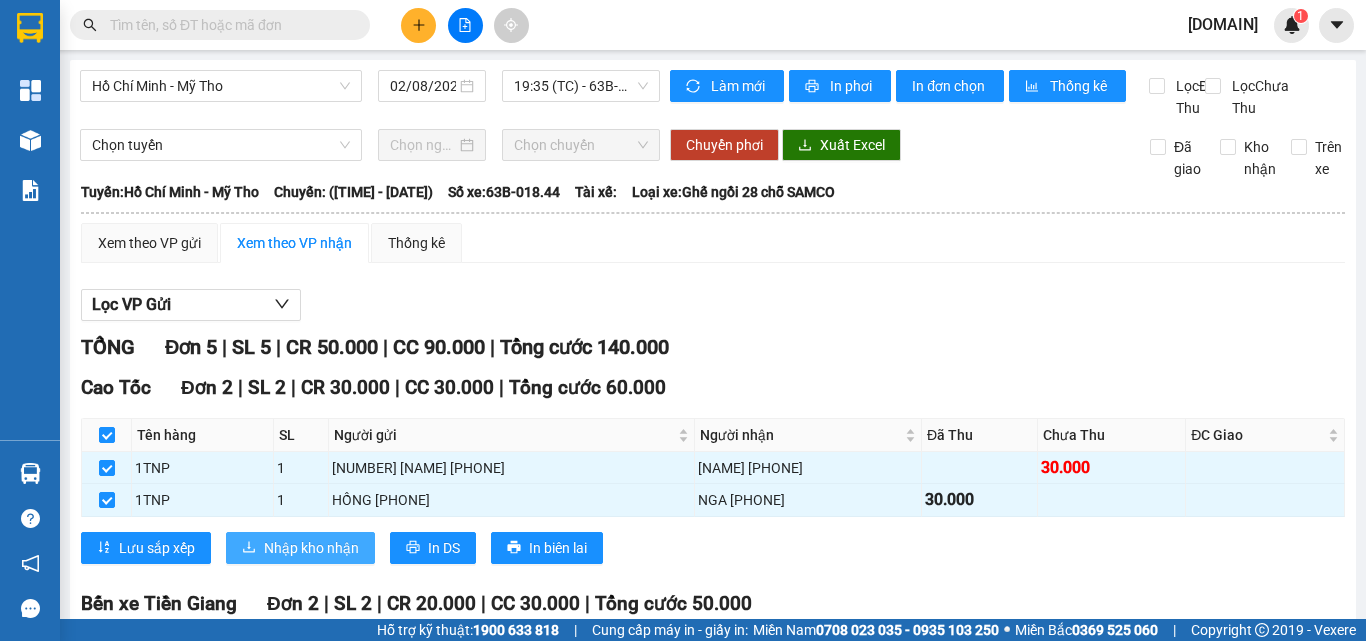 click on "Nhập kho nhận" at bounding box center (311, 548) 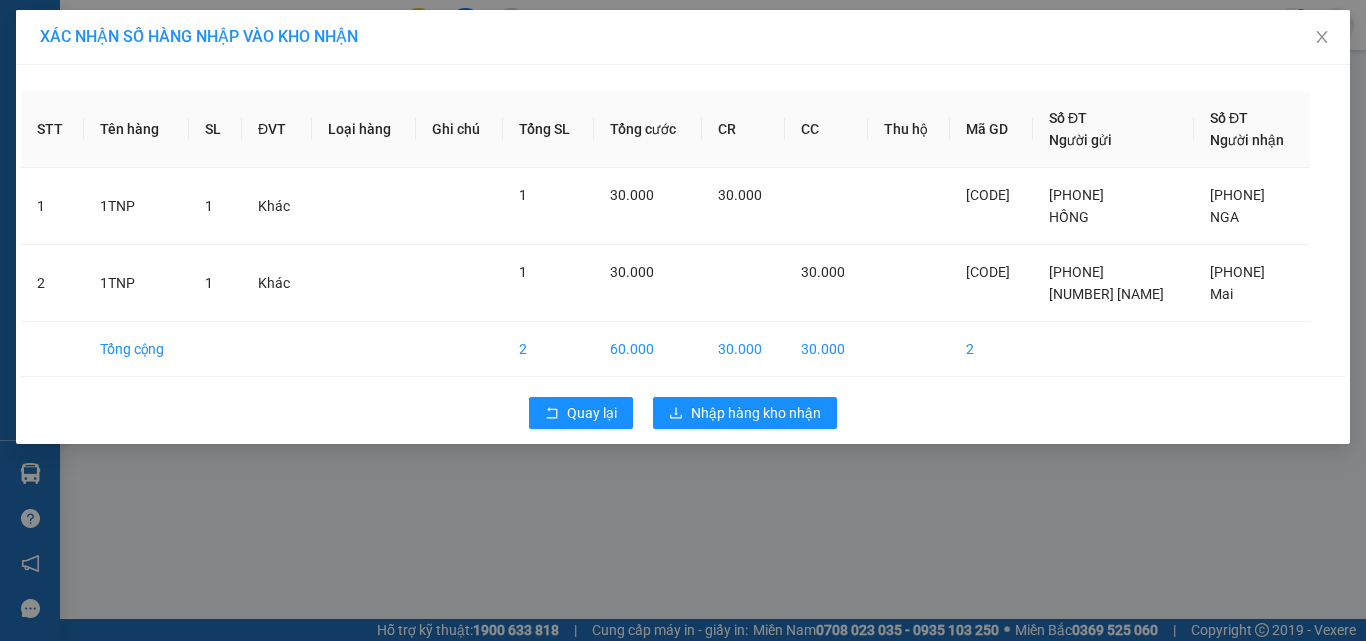 click on "Quay lại Nhập hàng kho nhận" at bounding box center (683, 413) 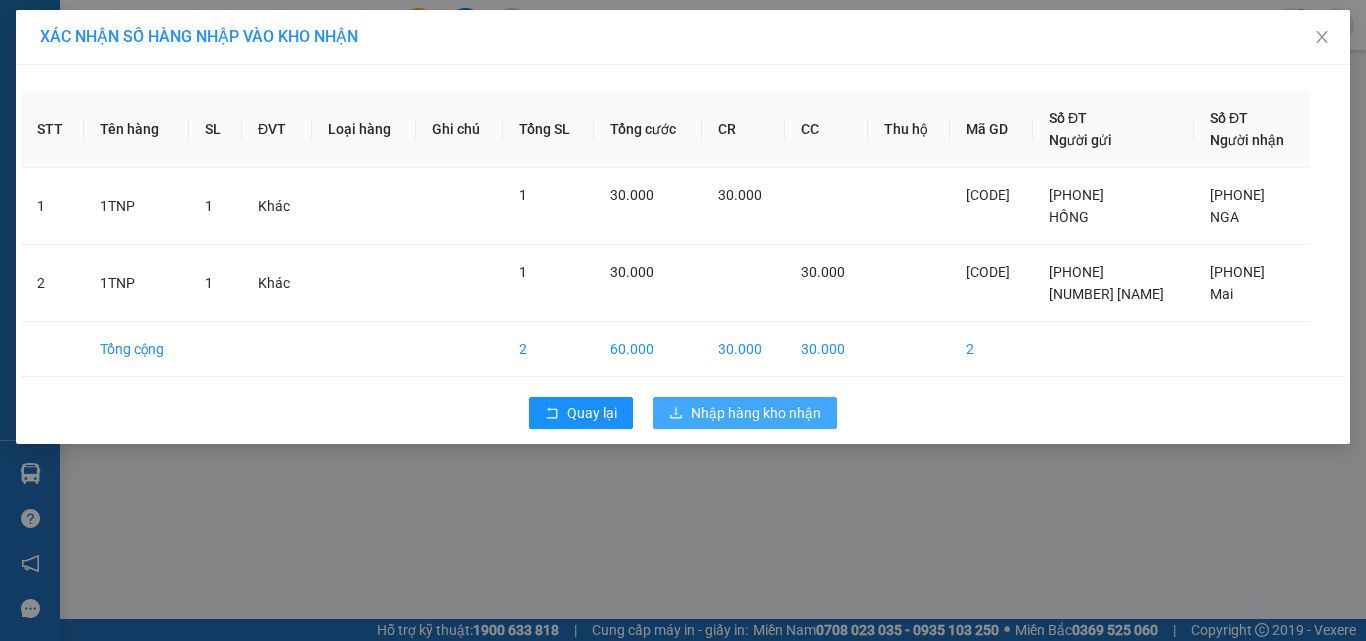 click on "Nhập hàng kho nhận" at bounding box center [756, 413] 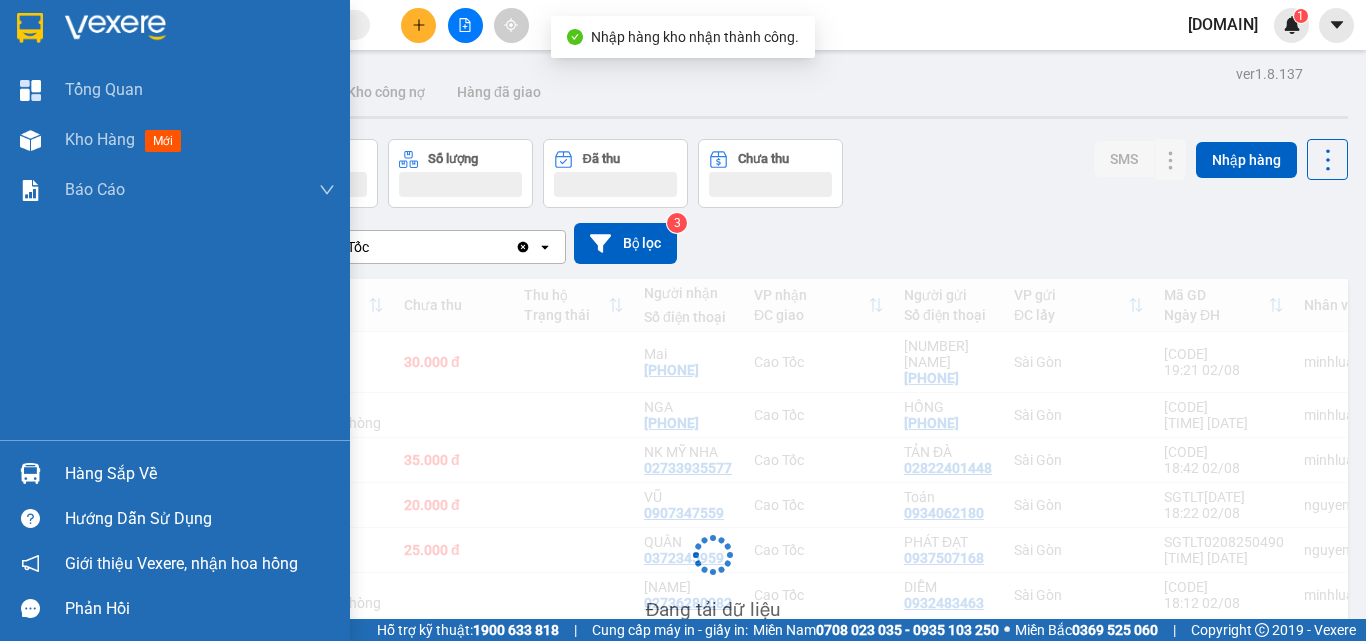 click at bounding box center (30, 473) 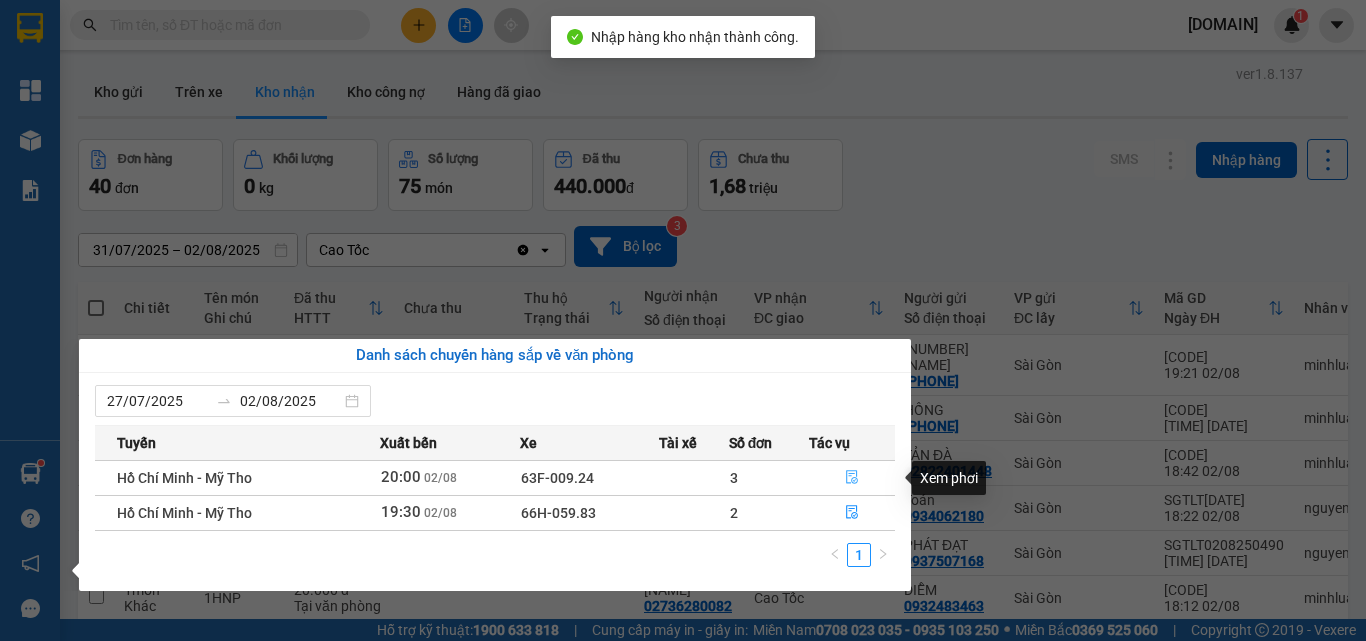 click at bounding box center [852, 478] 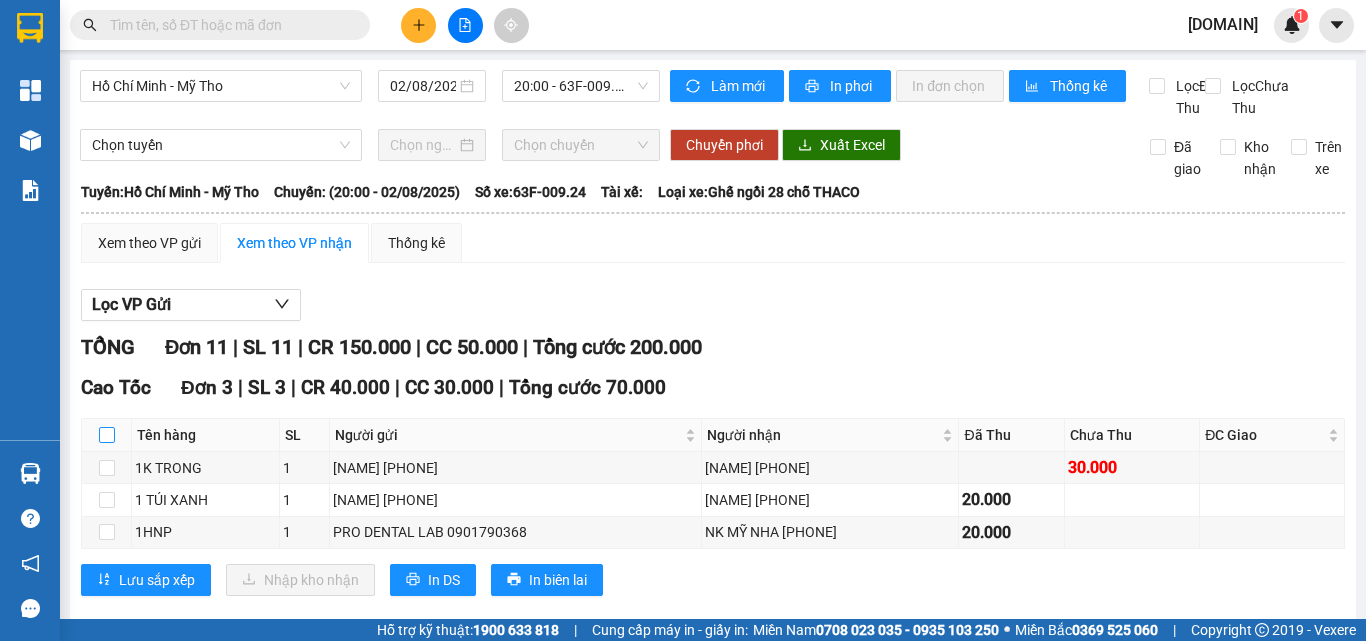 click at bounding box center [107, 435] 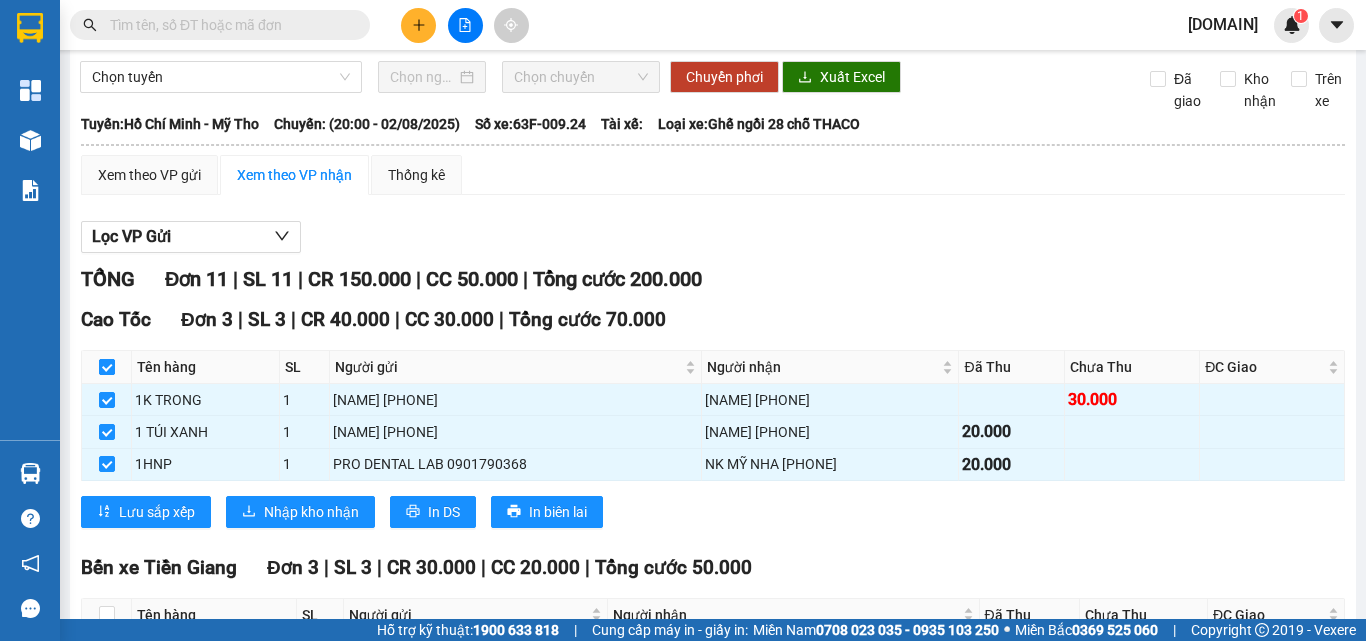 scroll, scrollTop: 100, scrollLeft: 0, axis: vertical 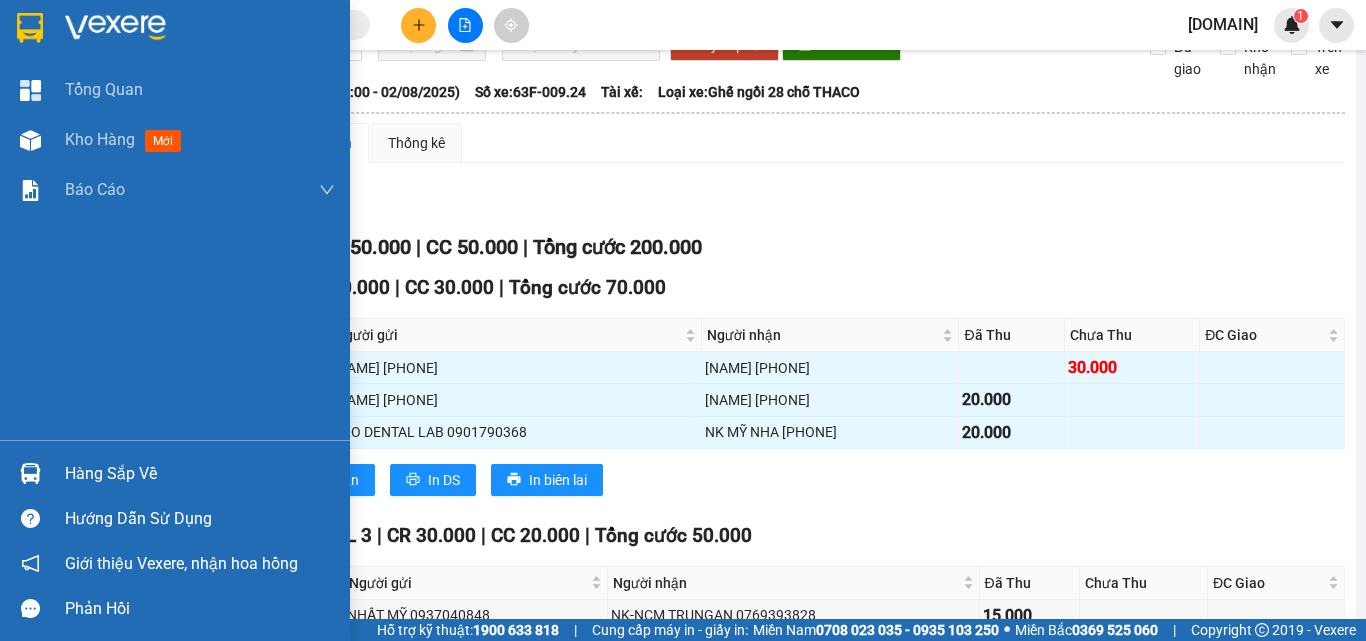 click at bounding box center (30, 473) 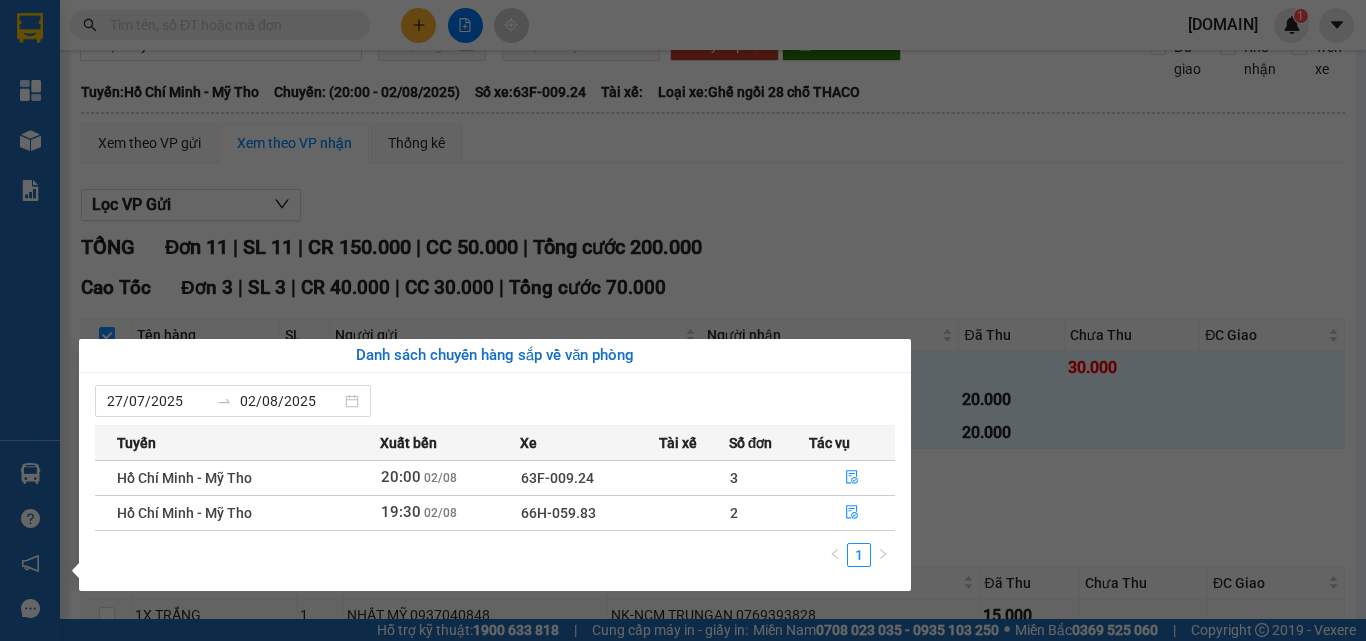 click on "Kết quả tìm kiếm ( 1297 )  Bộ lọc  Mã ĐH Trạng thái Món hàng Thu hộ Tổng cước Chưa cước Nhãn Người gửi VP Gửi Người nhận VP Nhận [CODE] [TIME] - [DATE] VP Nhận   [PLATE NUMBER] [TIME] - [DATE] 1 [ITEM] SL:  1 20.000 [PHONE] [NAME] Sài Gòn [PHONE] [NAME] Cao Tốc [CODE] [TIME] - [DATE] VP Nhận   [PLATE NUMBER] [TIME] - [DATE] 1x [ITEM] SL:  1 25.000 [PHONE] [NAME] Bến xe Tiền Giang [PHONE] DUNG Sài Gòn [CODE] [TIME] - [DATE] VP Nhận   [PLATE NUMBER] [TIME] - [DATE] 1X [ITEM] SL:  1 25.000 [PHONE] [NAME] Nguyễn Văn Nguyễn [PHONE] [NAME] Sài Gòn [CODE] [TIME] - [DATE] VP Nhận   [PLATE NUMBER] [TIME] - [DATE] 1K [ITEM] SL:  1 30.000 [NAME] Sài Gòn [PHONE] TẤN Cao Tốc [CODE] [TIME] - [DATE] VP Nhận   [PLATE NUMBER] [TIME] - [DATE] 1 k [ITEM] SL:  1 50.000 [PHONE] [NAME] Chợ Gạo [PHONE] HƯNG  Sài Gòn [CODE] [TIME] - [DATE] VP Nhận   [PLATE NUMBER] [TIME] - [DATE] 1X [ITEM] SL:  1" at bounding box center [683, 320] 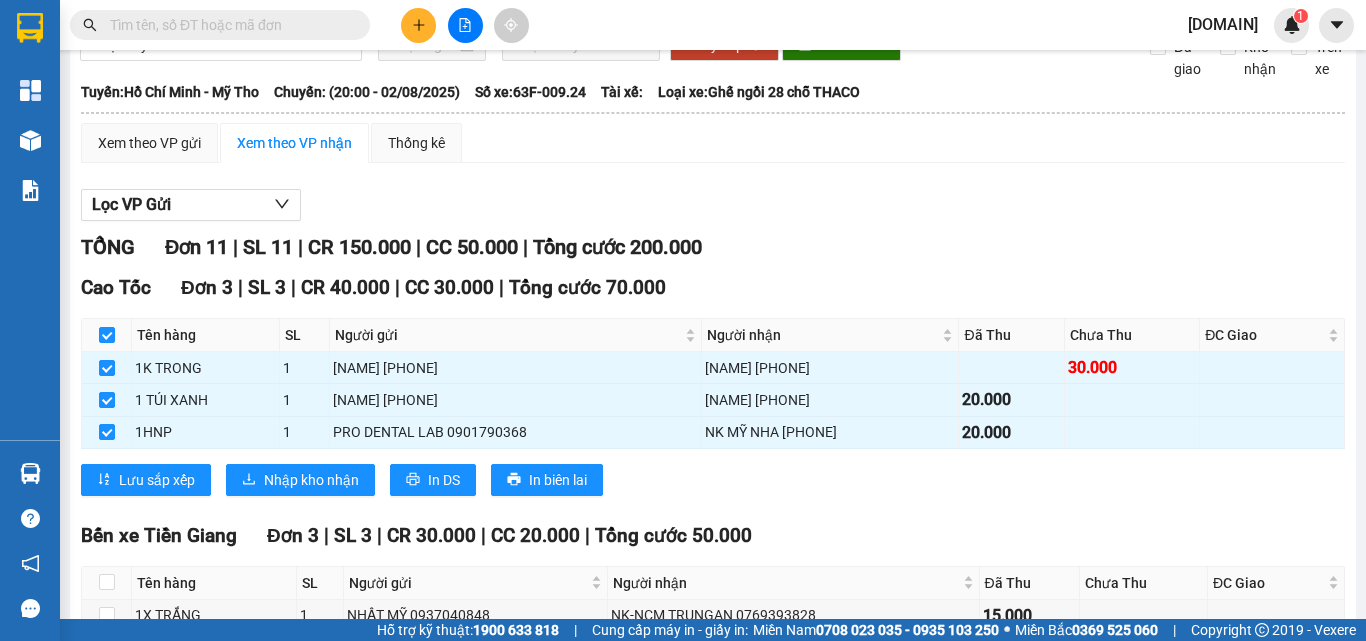 click at bounding box center [228, 25] 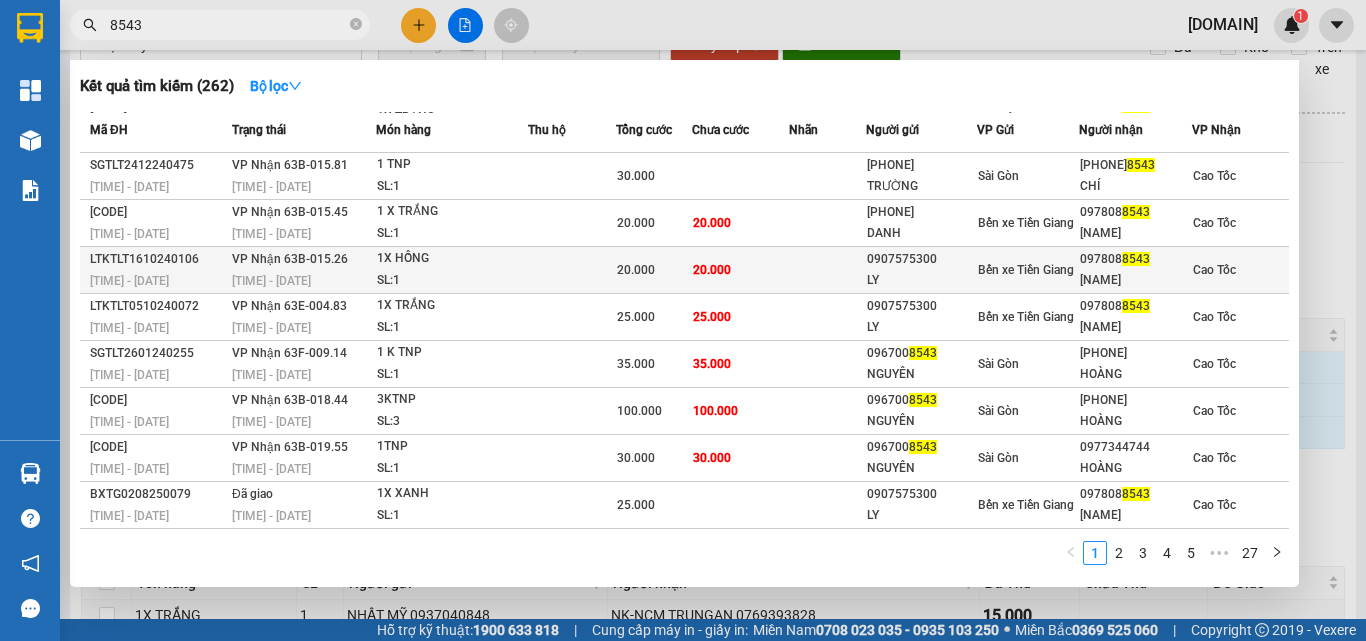 scroll, scrollTop: 0, scrollLeft: 0, axis: both 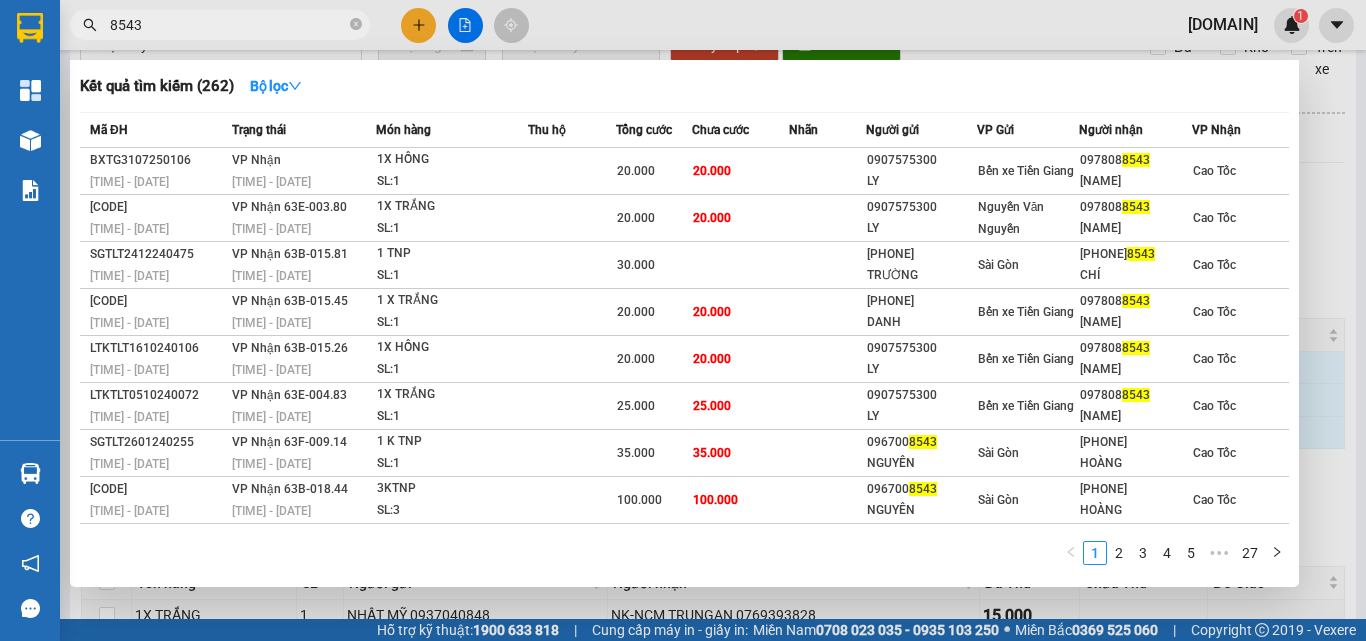 click at bounding box center (683, 320) 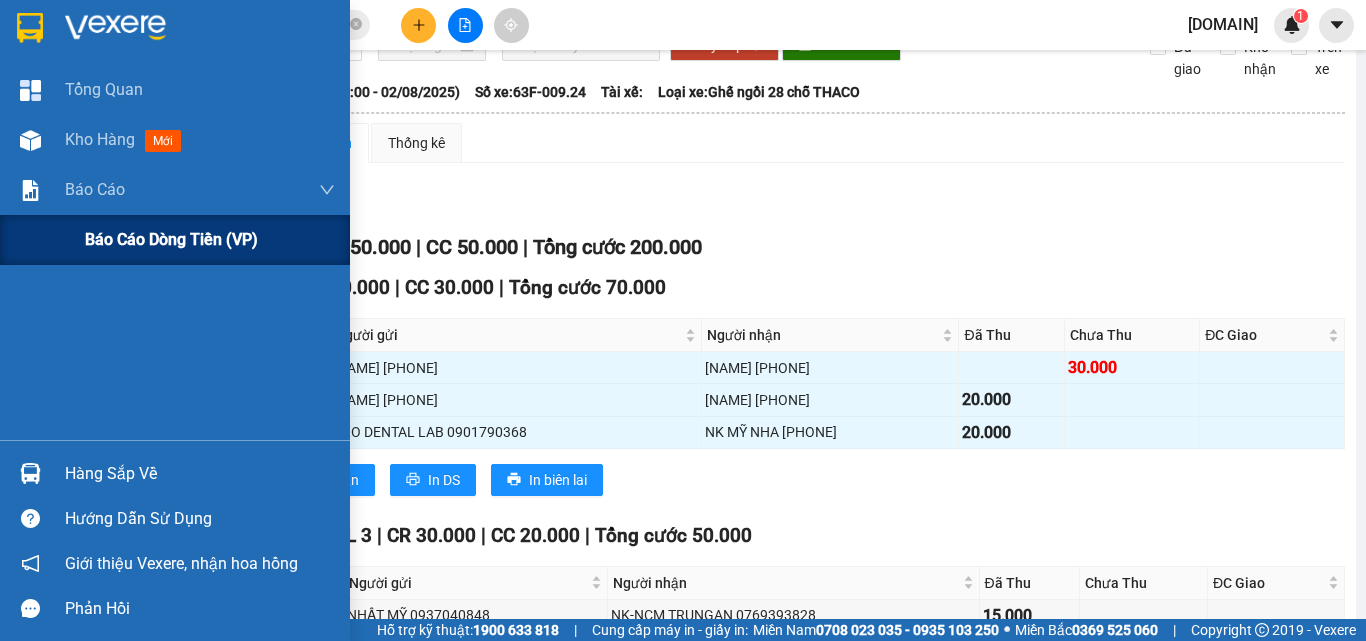 click on "Báo cáo dòng tiền (VP)" at bounding box center (171, 239) 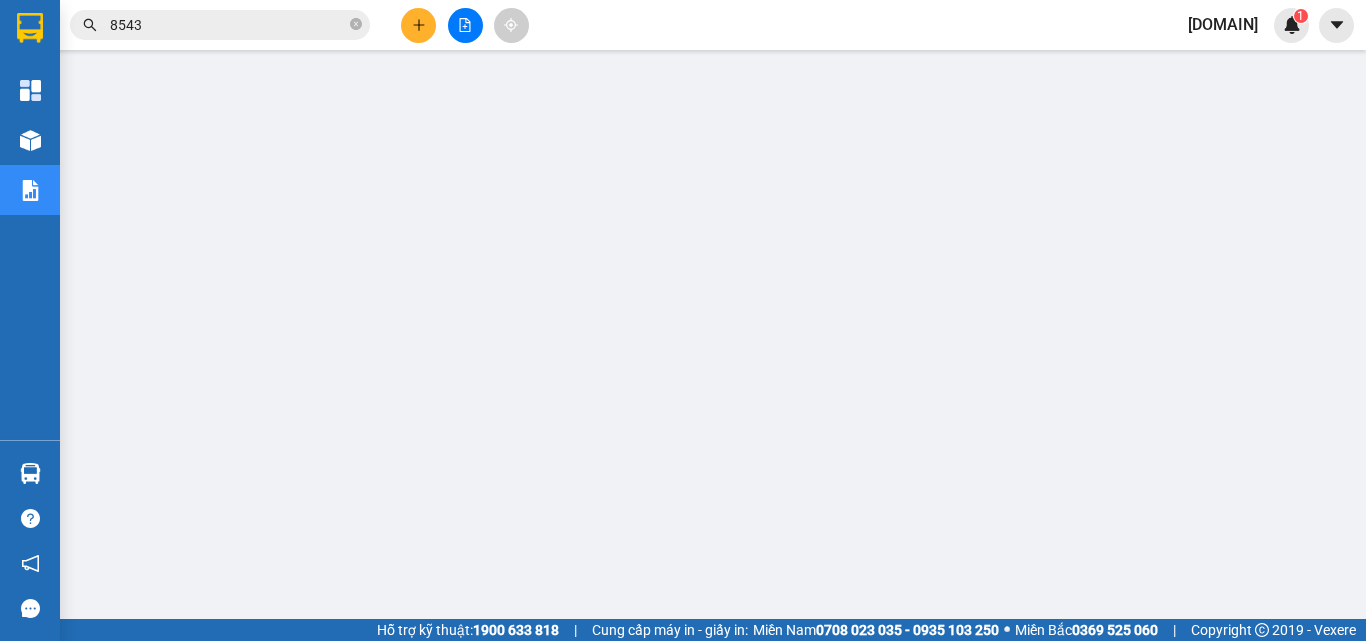 click on "8543" at bounding box center [228, 25] 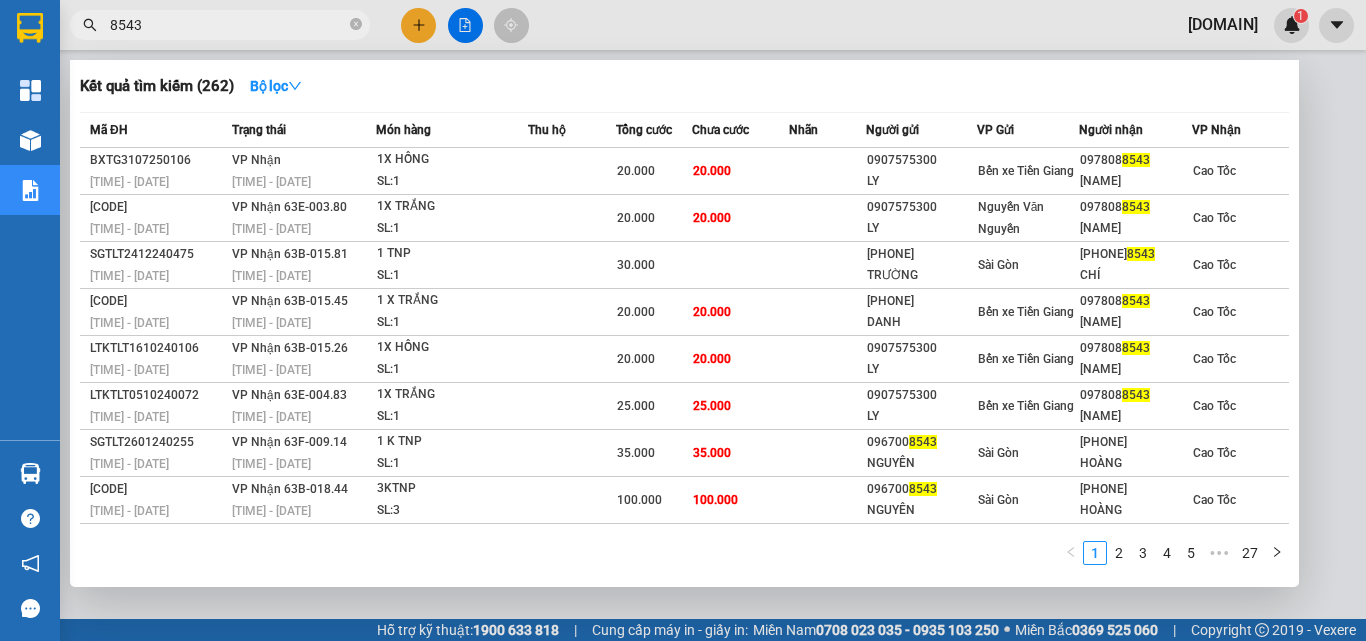 click on "8543" at bounding box center (228, 25) 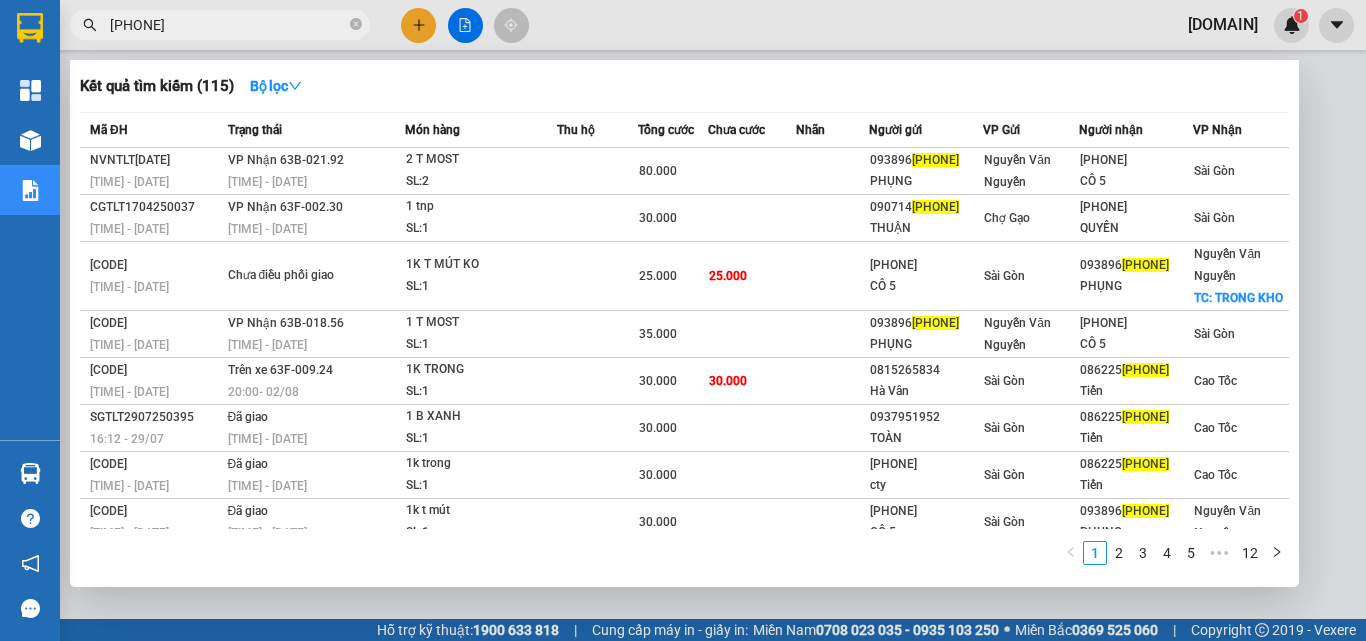 click on "[PHONE]" at bounding box center (228, 25) 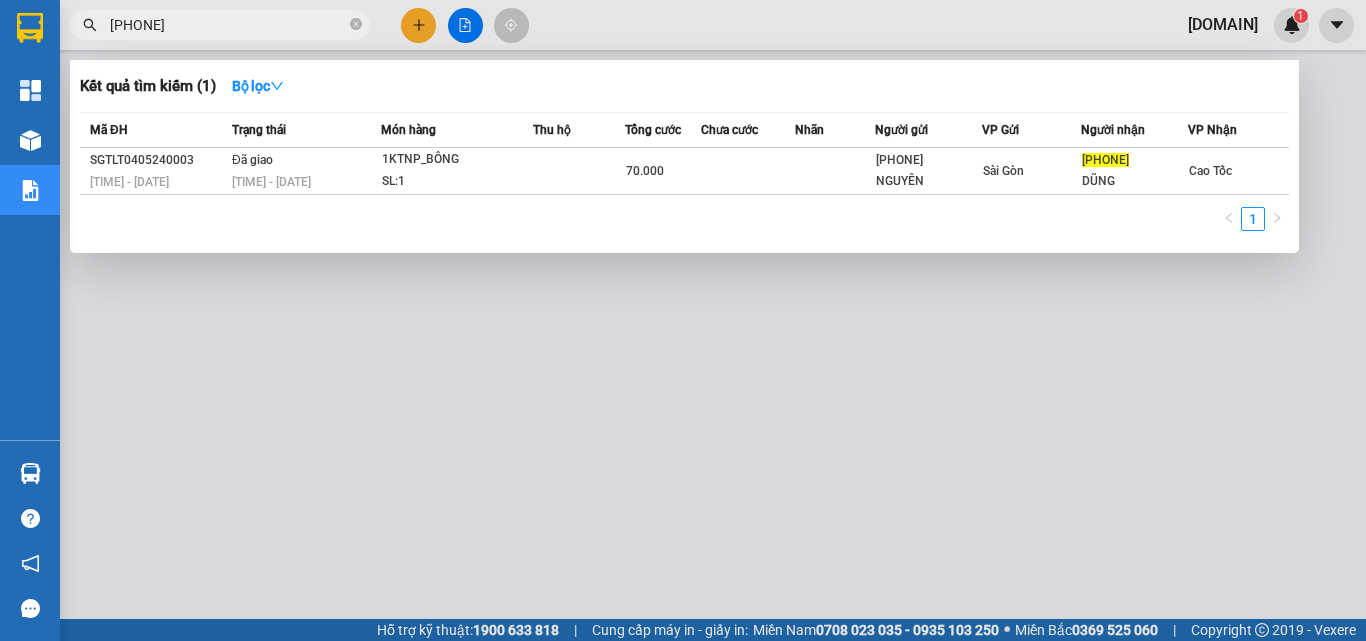 click on "[PHONE]" at bounding box center [228, 25] 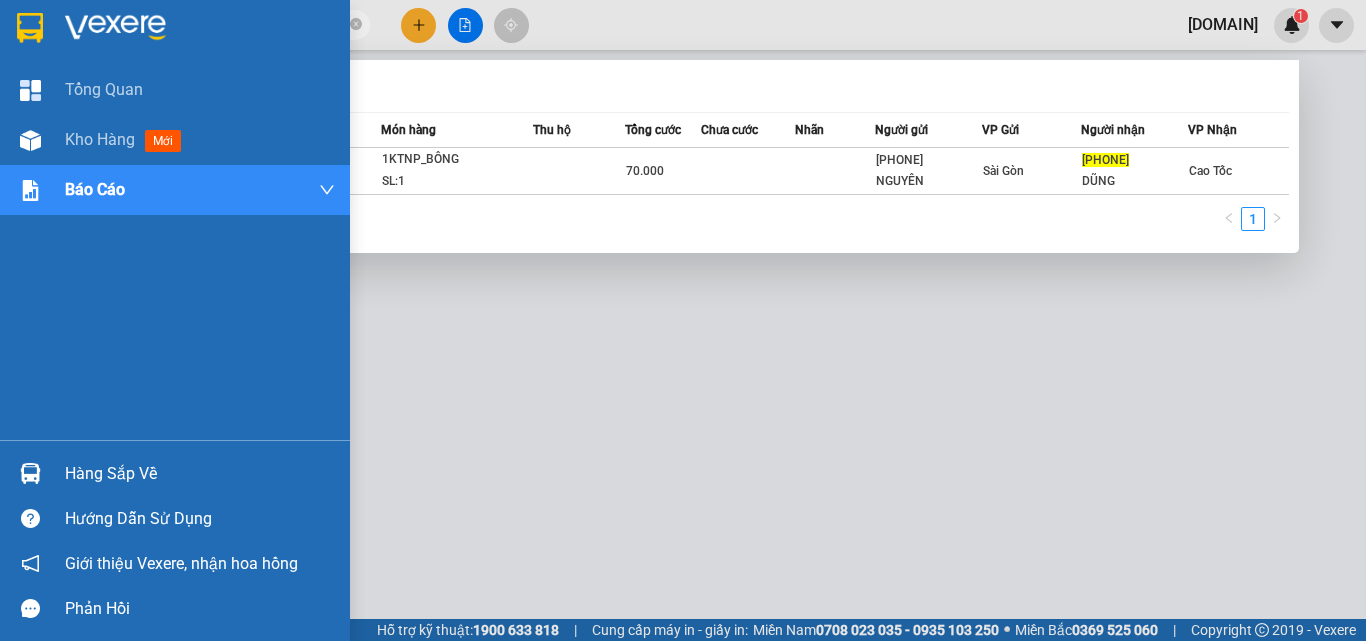 click on "Hàng sắp về" at bounding box center [175, 473] 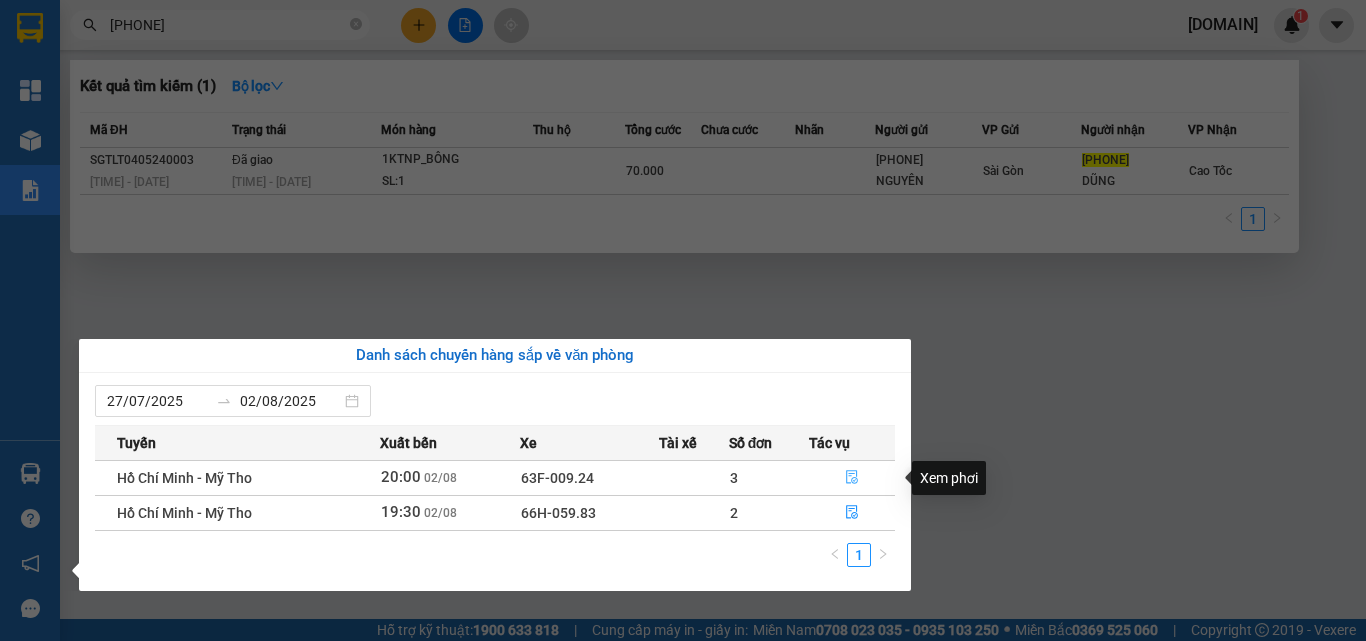 click at bounding box center [852, 478] 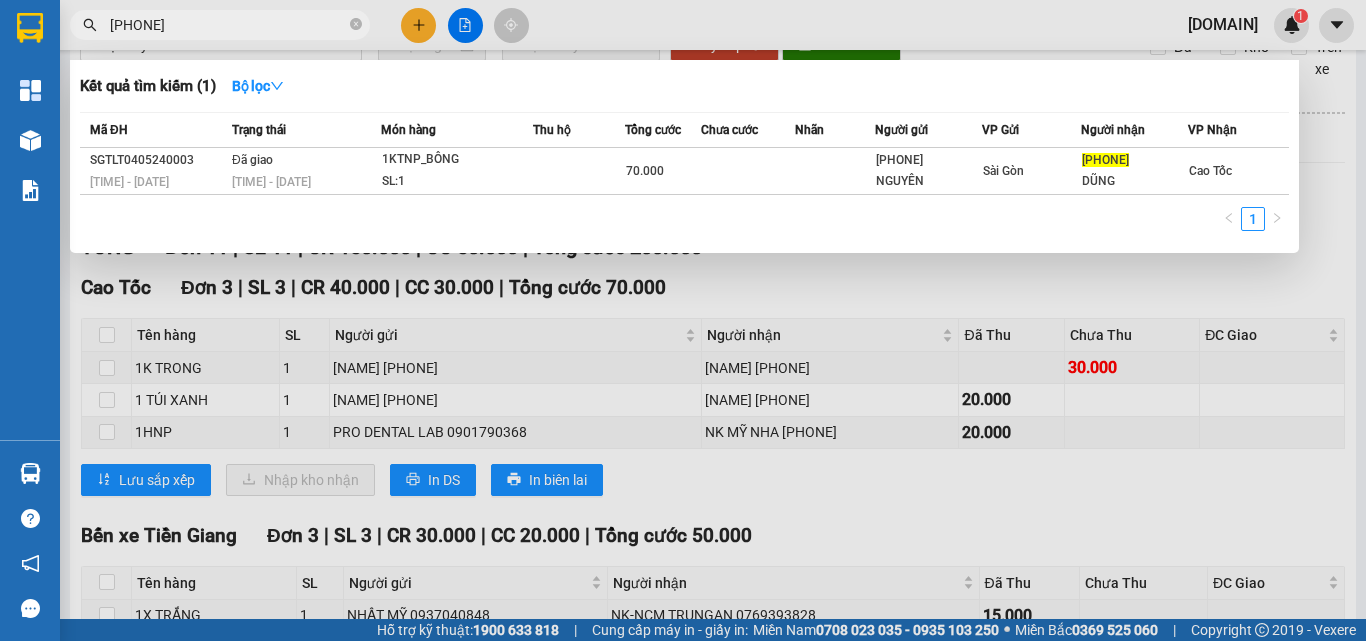 scroll, scrollTop: 0, scrollLeft: 0, axis: both 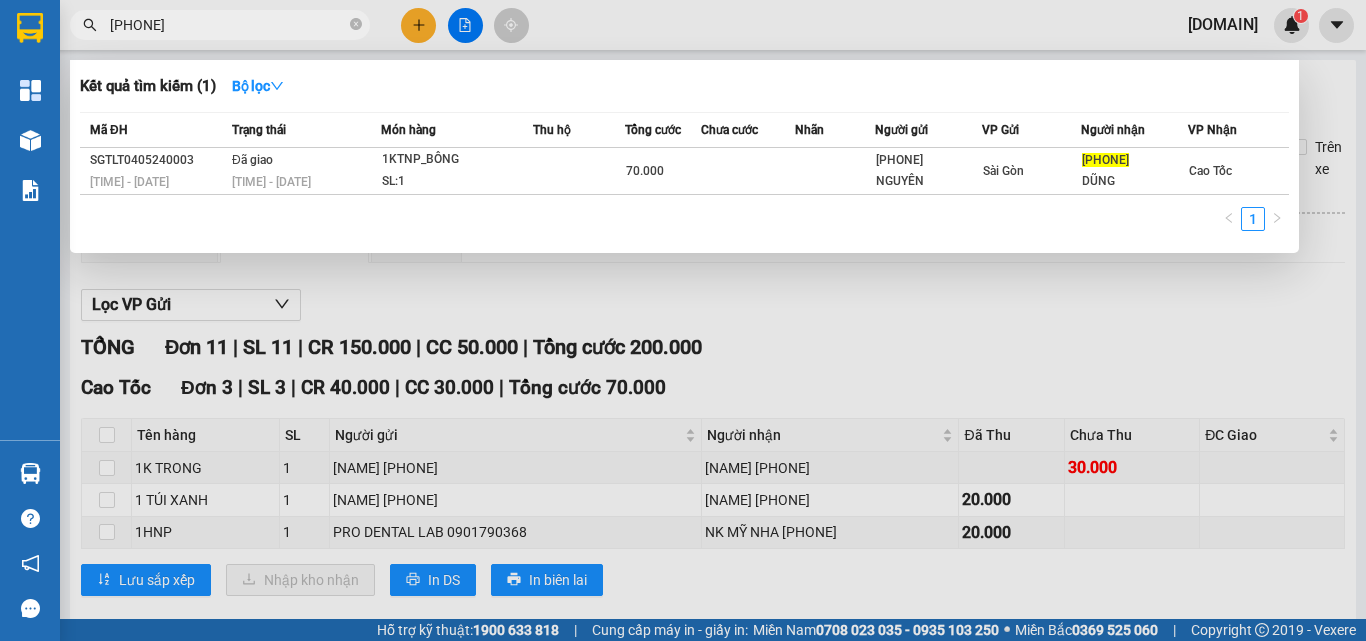 click on "[PHONE]" at bounding box center [228, 25] 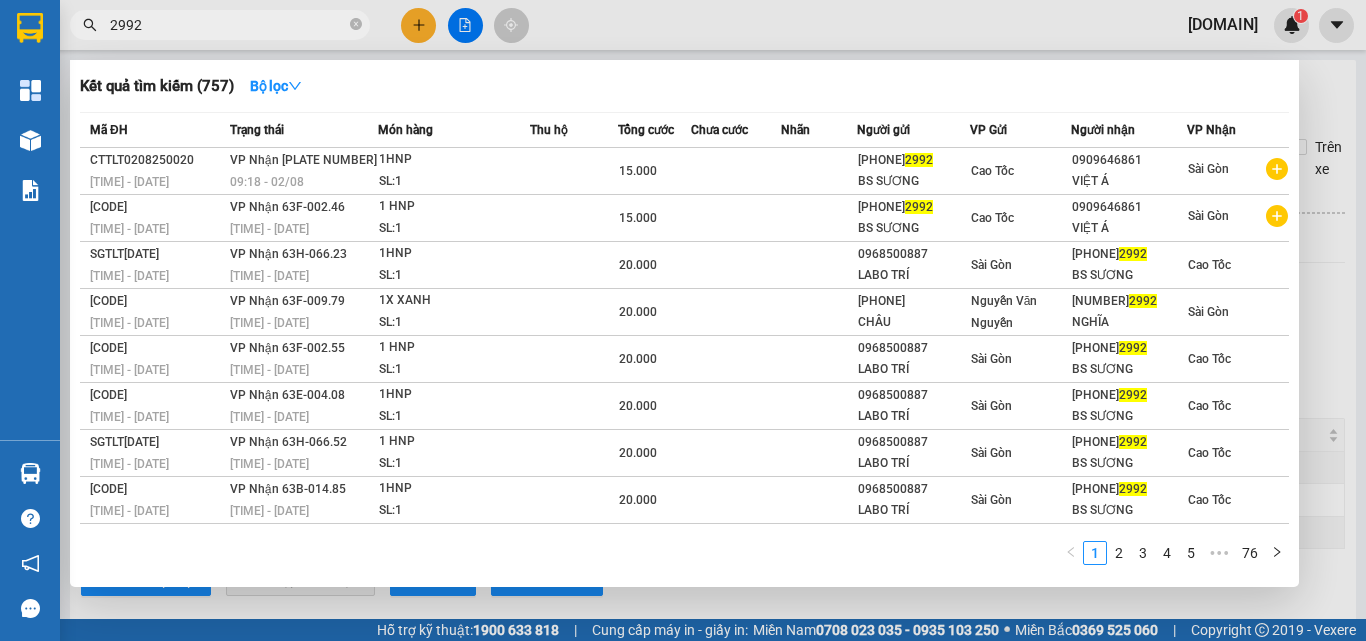 click on "2992" at bounding box center (228, 25) 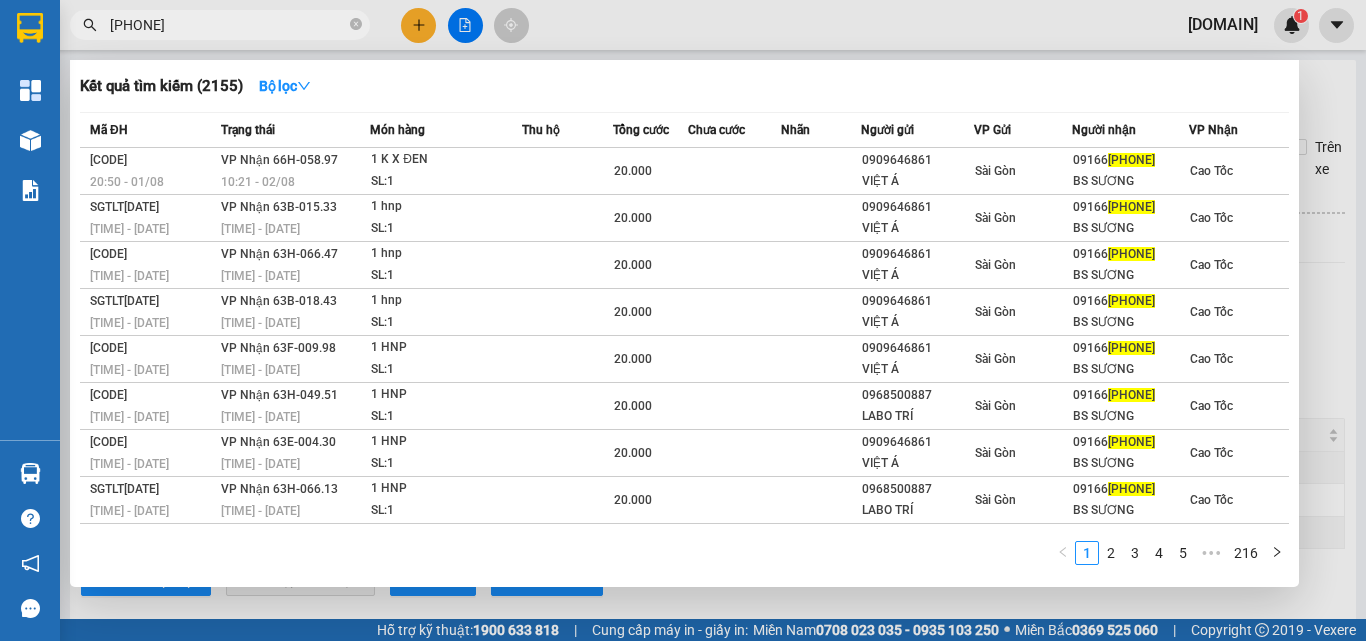 click at bounding box center (683, 320) 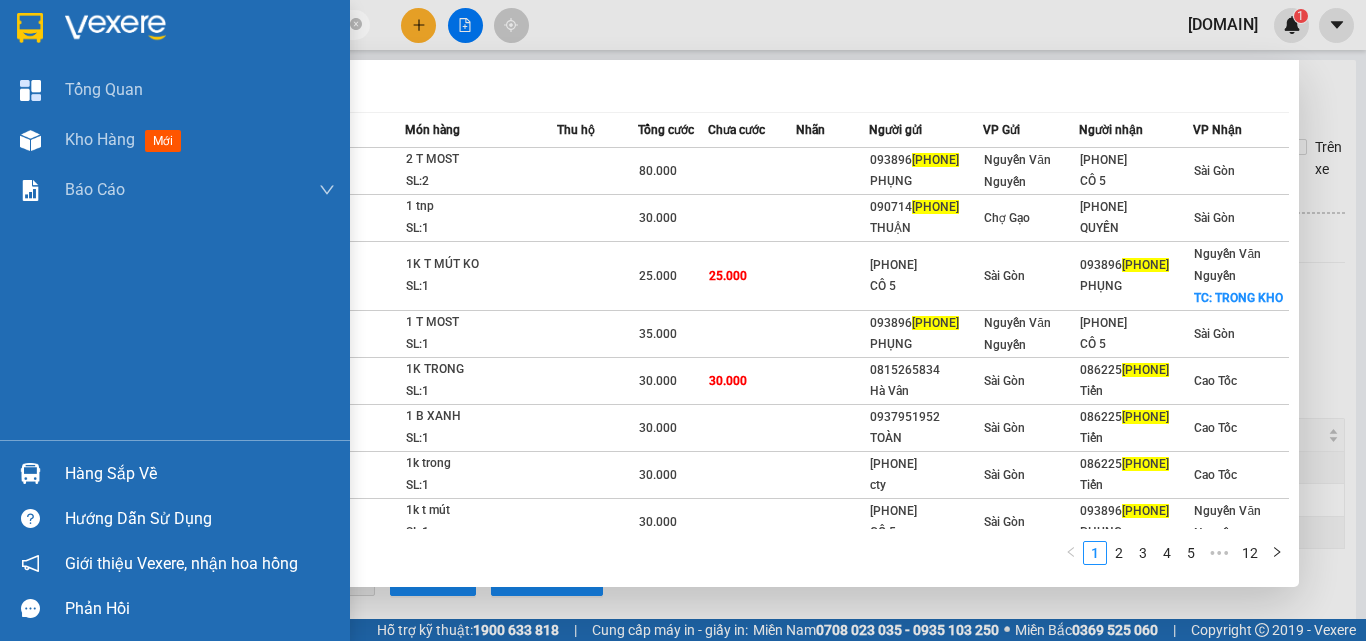 type on "[PHONE]" 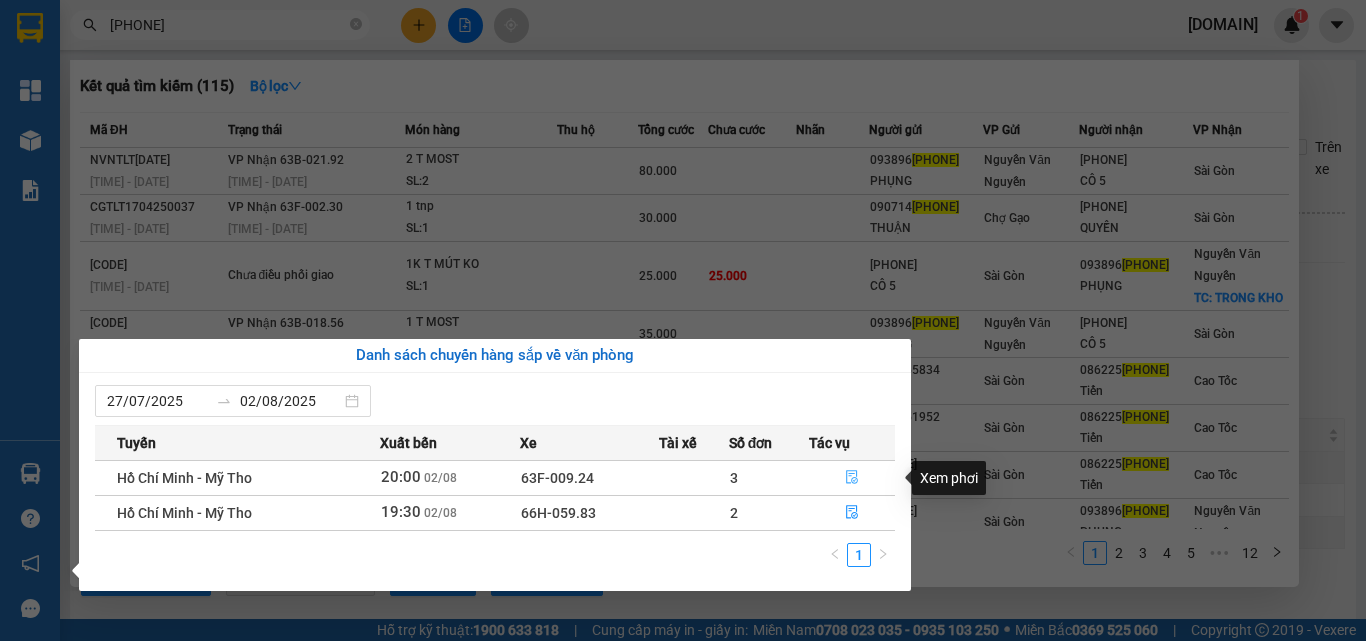 click 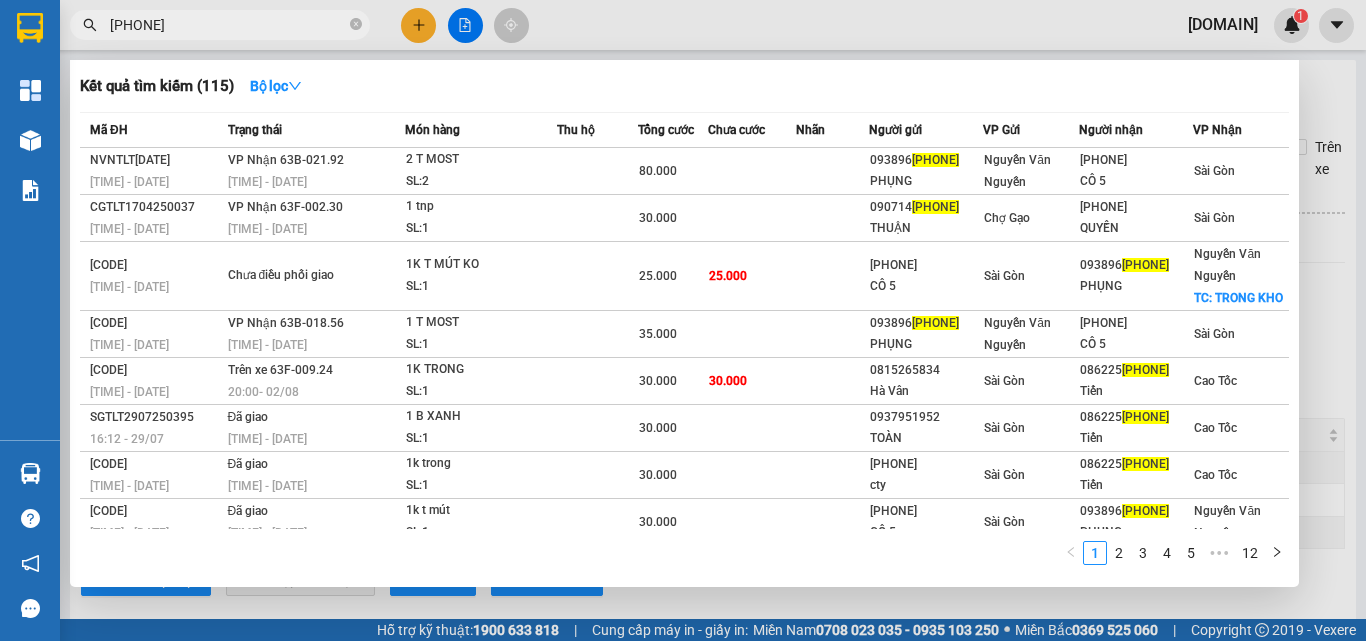 click at bounding box center [683, 320] 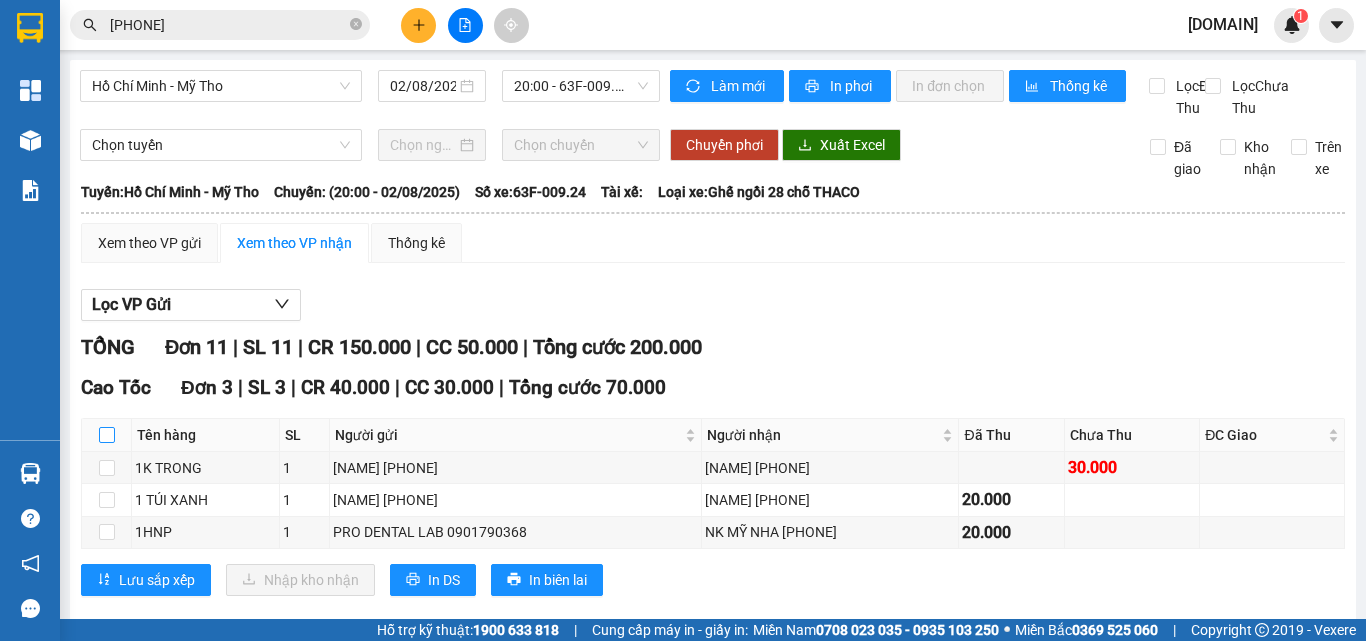 click at bounding box center [107, 435] 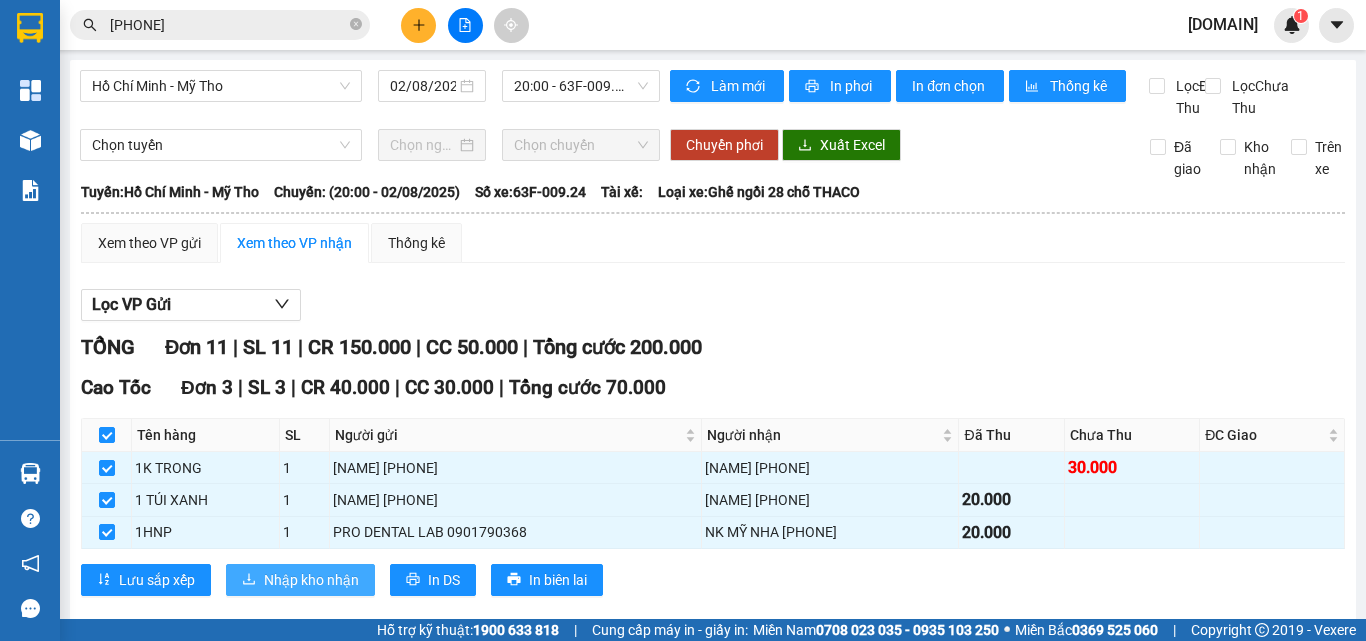 click on "Nhập kho nhận" at bounding box center (311, 580) 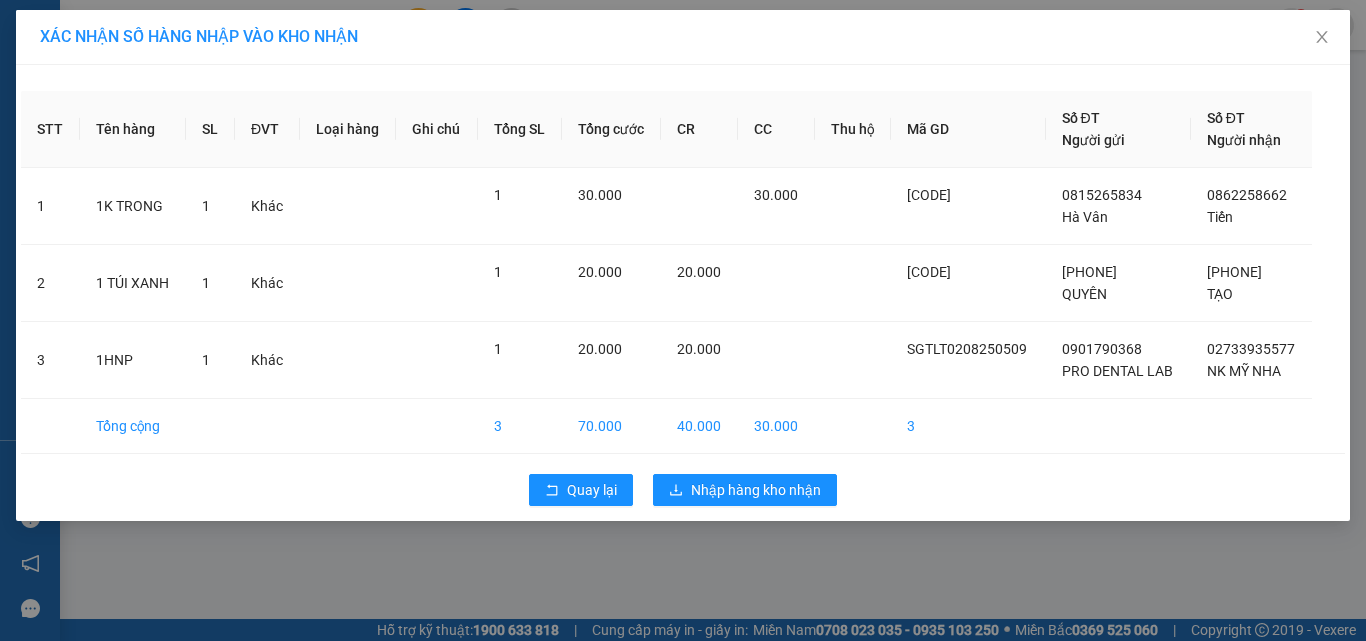 click on "Quay lại Nhập hàng kho nhận" at bounding box center (683, 490) 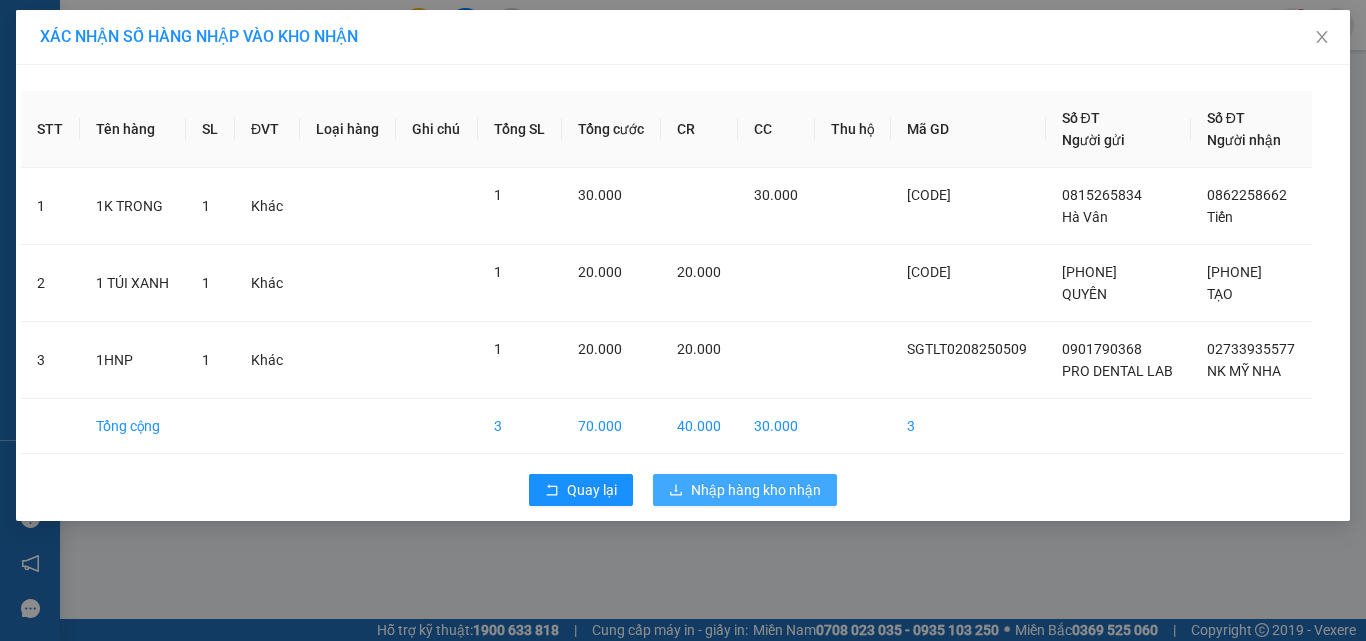 click on "Nhập hàng kho nhận" at bounding box center [745, 490] 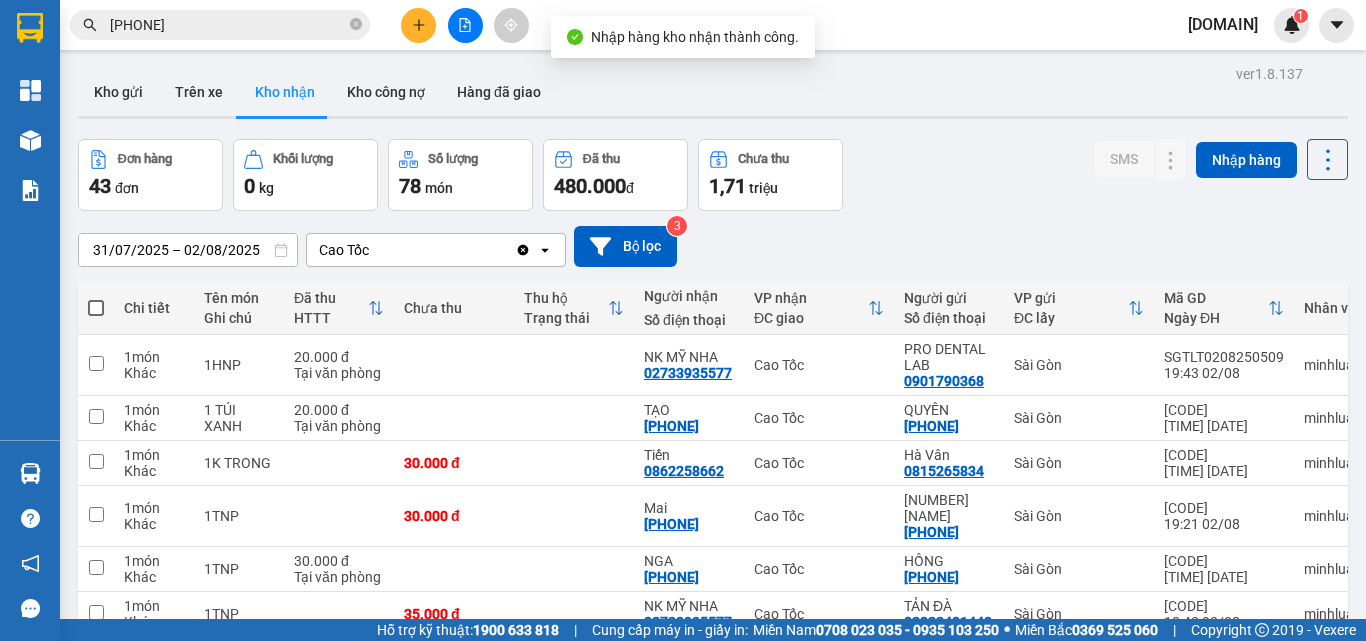 click on "[PHONE]" at bounding box center (228, 25) 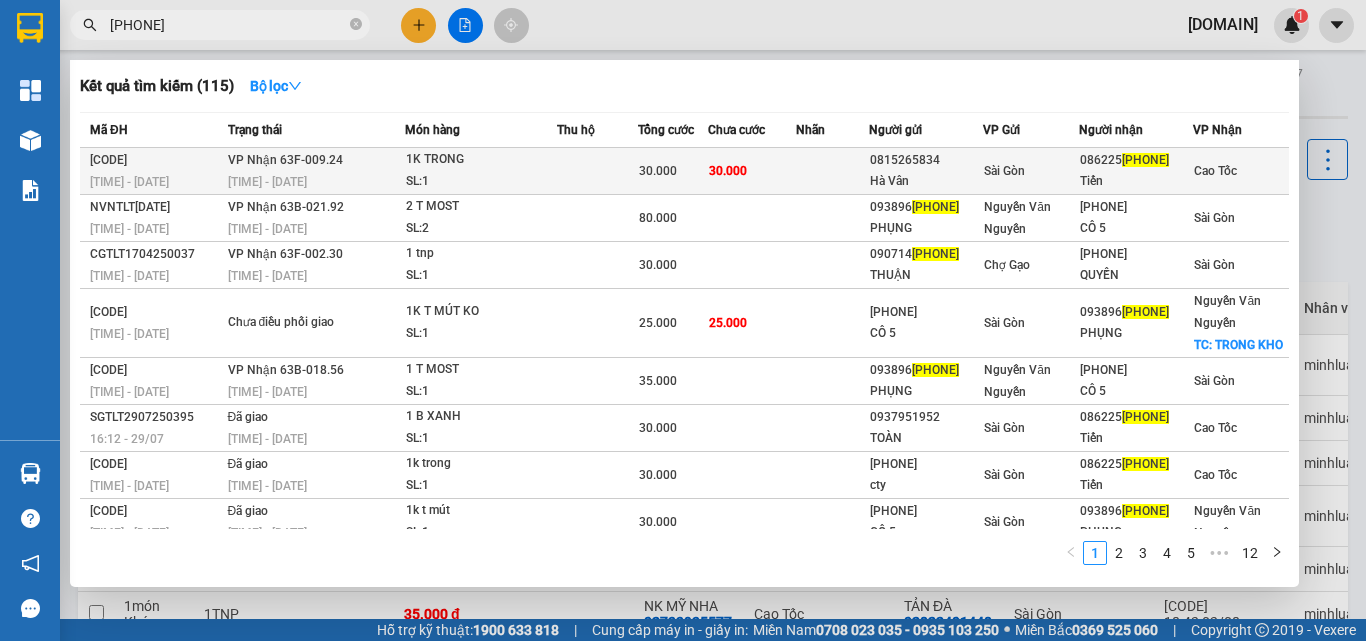 click on "1K TRONG" at bounding box center [481, 160] 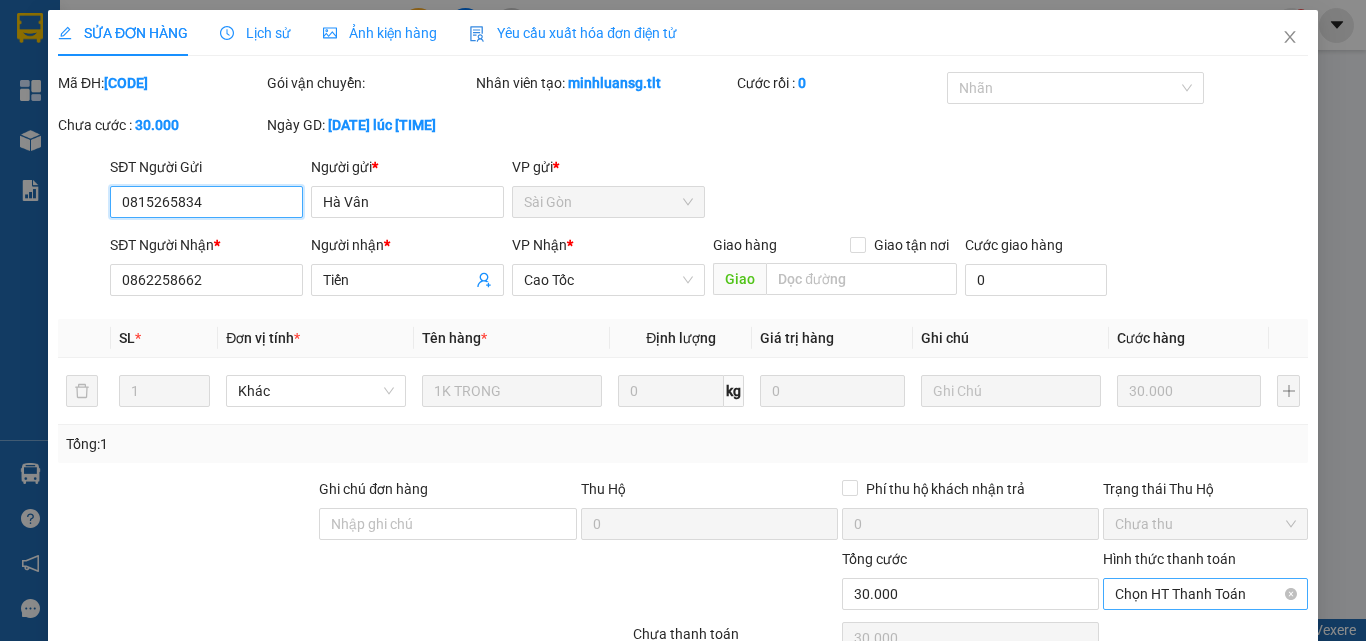 scroll, scrollTop: 93, scrollLeft: 0, axis: vertical 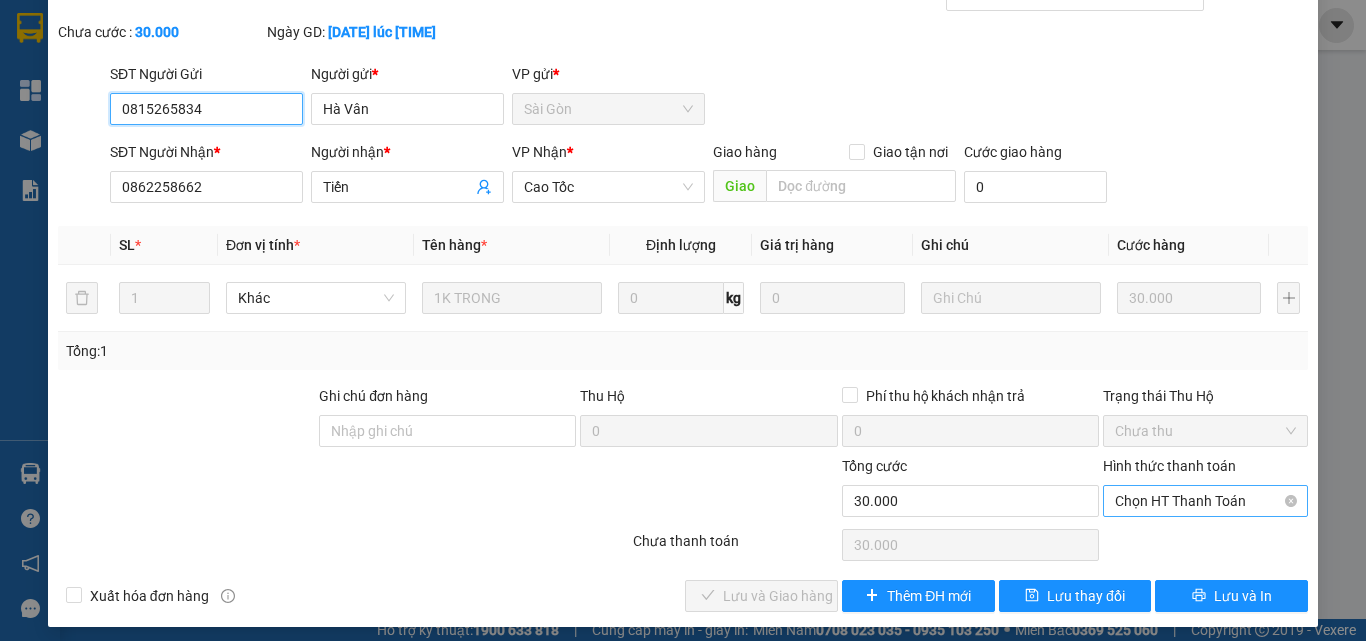 click on "Chọn HT Thanh Toán" at bounding box center [1205, 501] 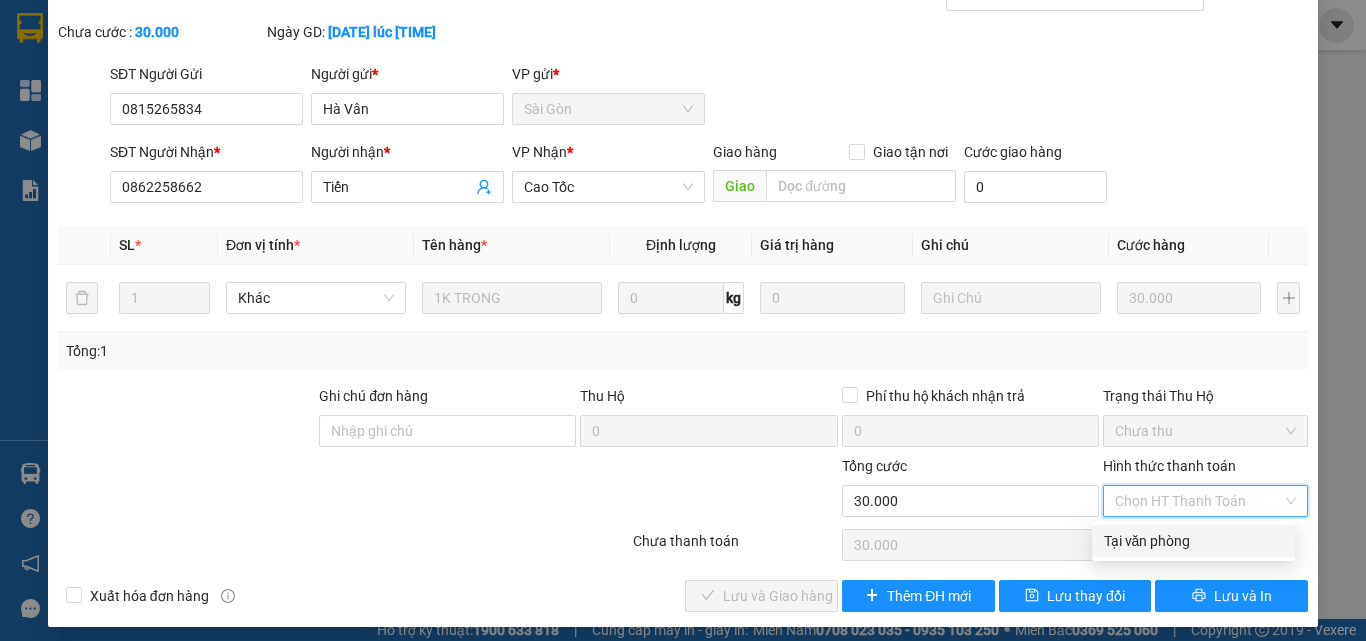 click on "Tại văn phòng" at bounding box center (1193, 541) 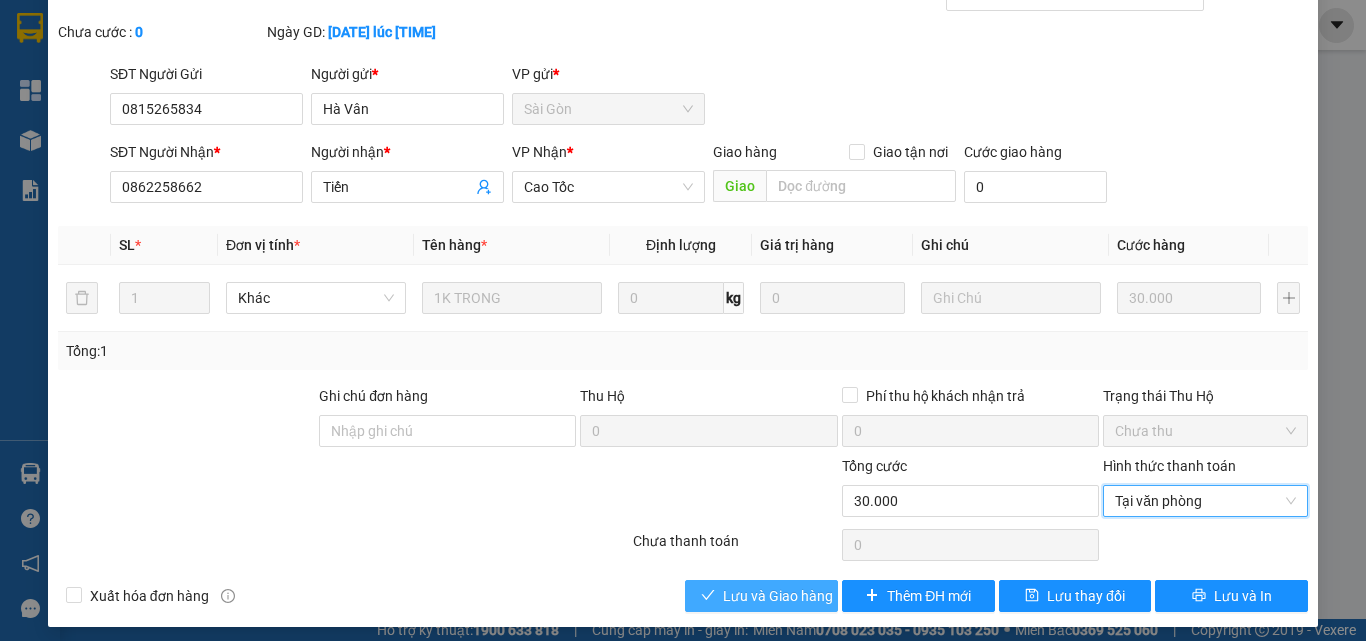 click on "Lưu và Giao hàng" at bounding box center [778, 596] 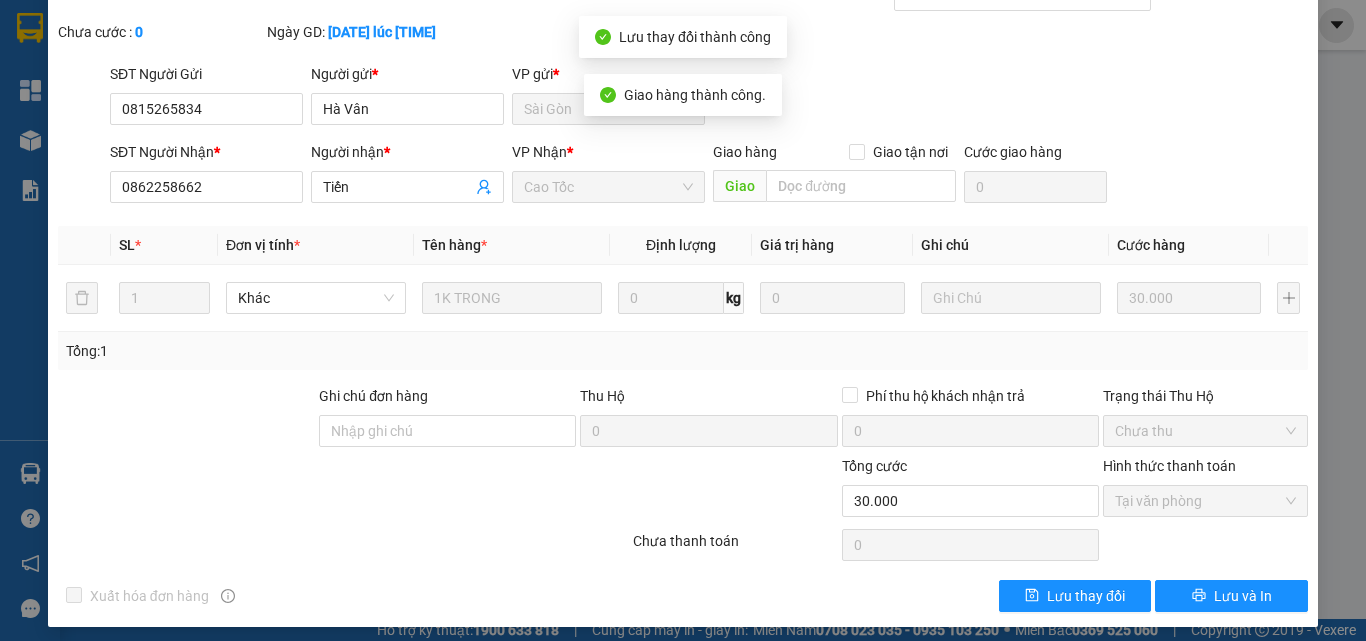 scroll, scrollTop: 0, scrollLeft: 0, axis: both 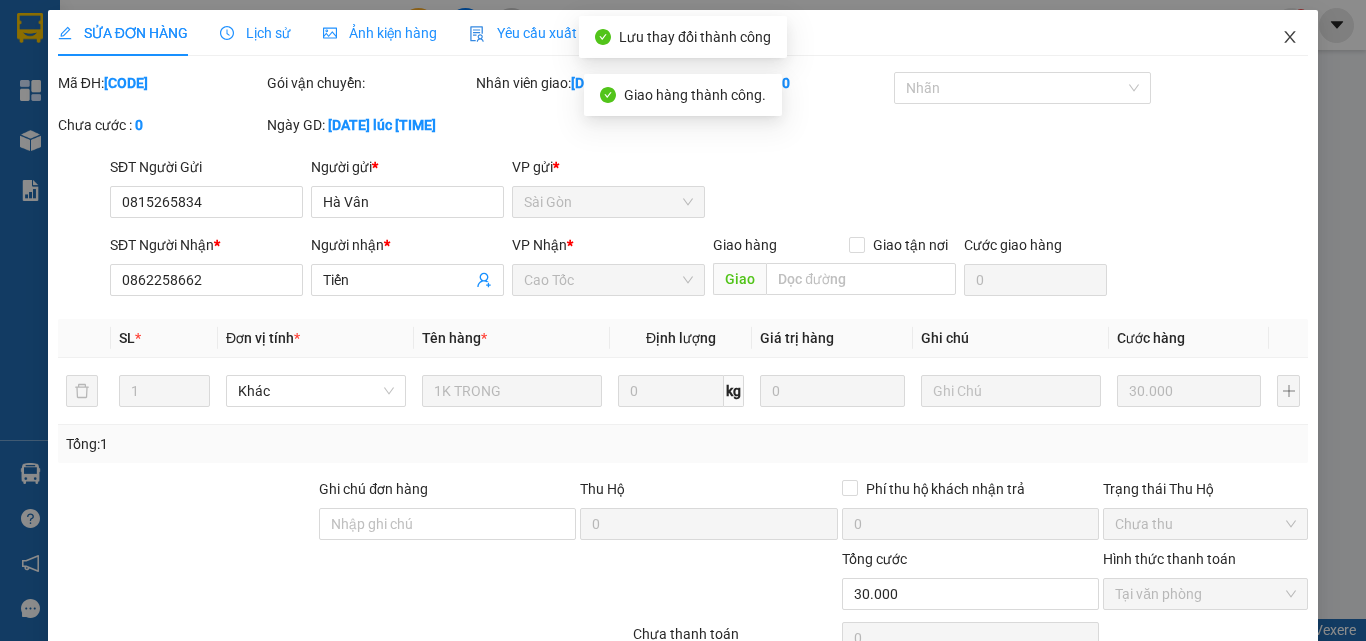 click at bounding box center [1290, 38] 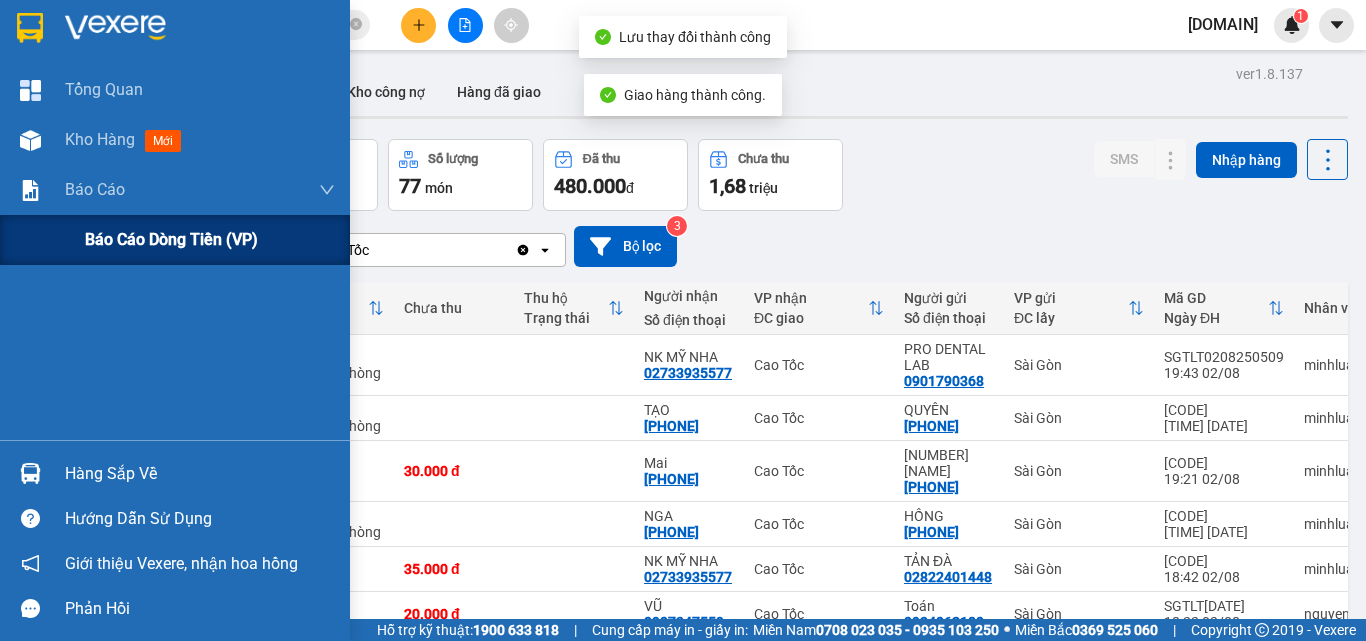 click on "Báo cáo dòng tiền (VP)" at bounding box center (171, 239) 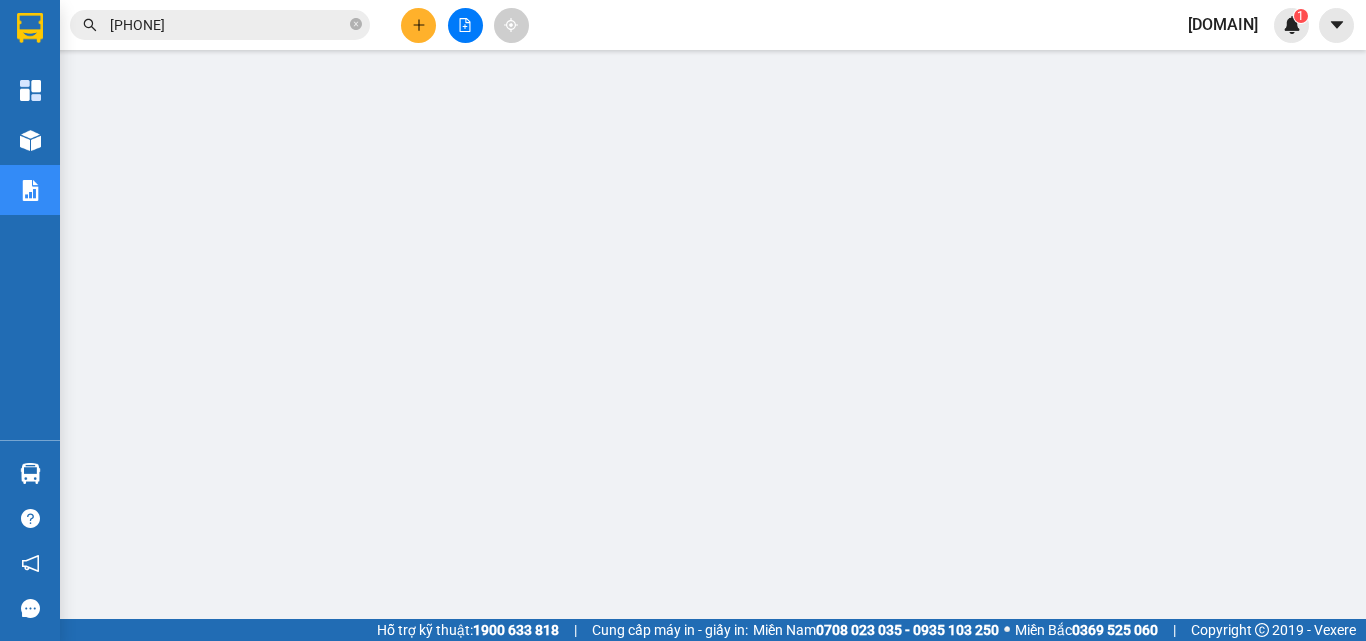 click on "[PHONE]" at bounding box center [228, 25] 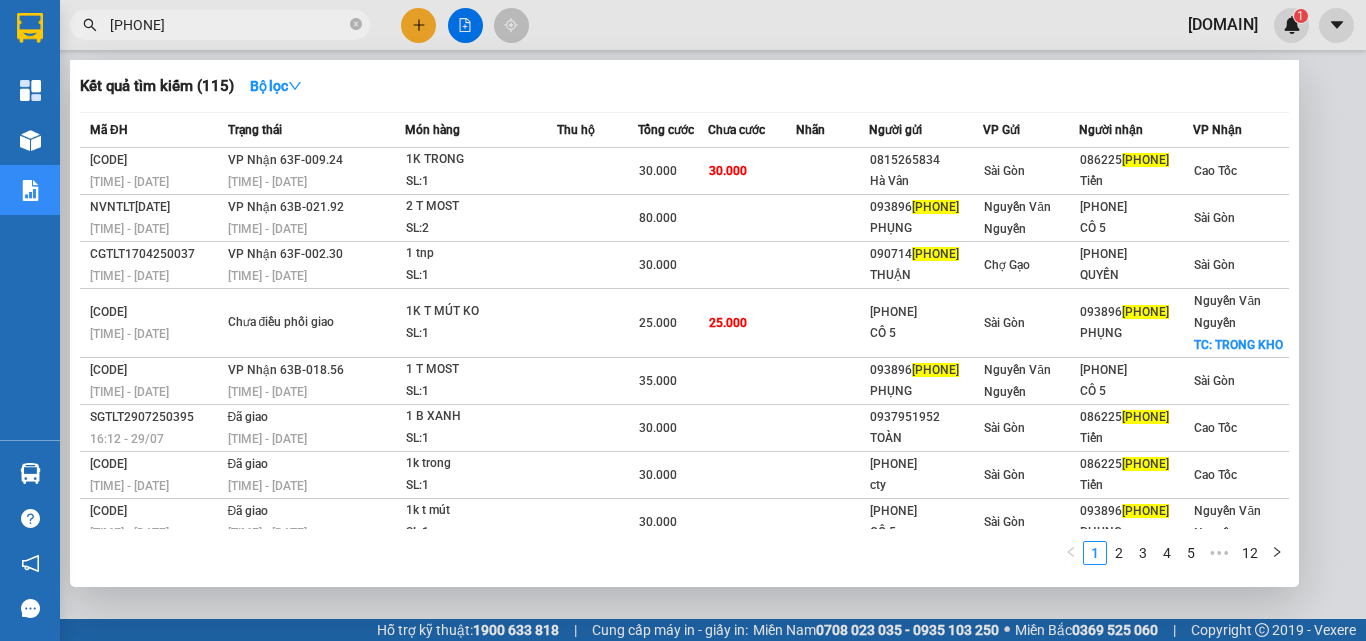 click on "[PHONE]" at bounding box center (228, 25) 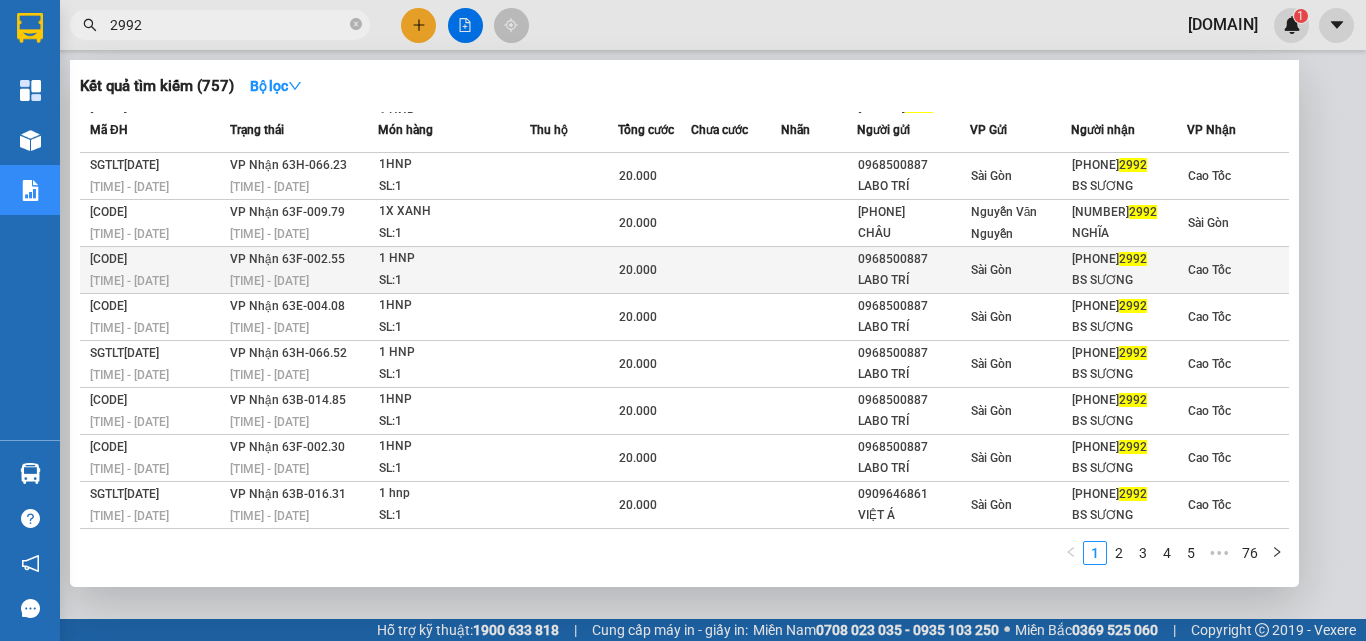 scroll, scrollTop: 0, scrollLeft: 0, axis: both 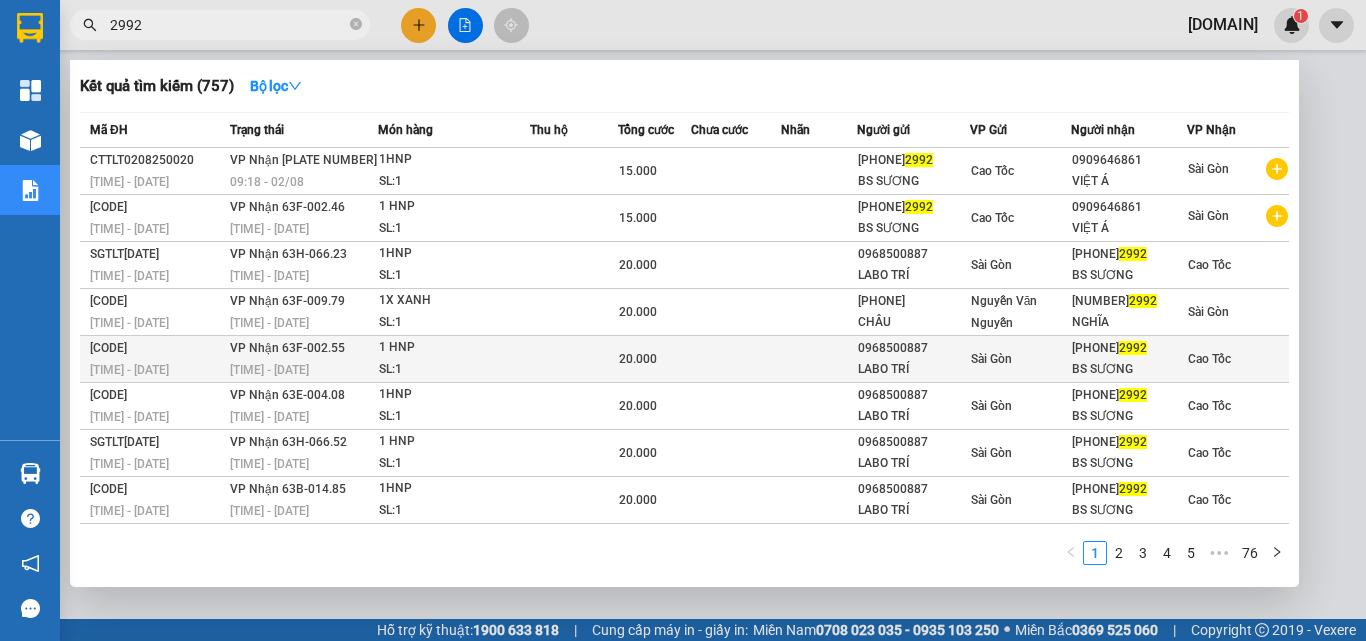 type on "2992" 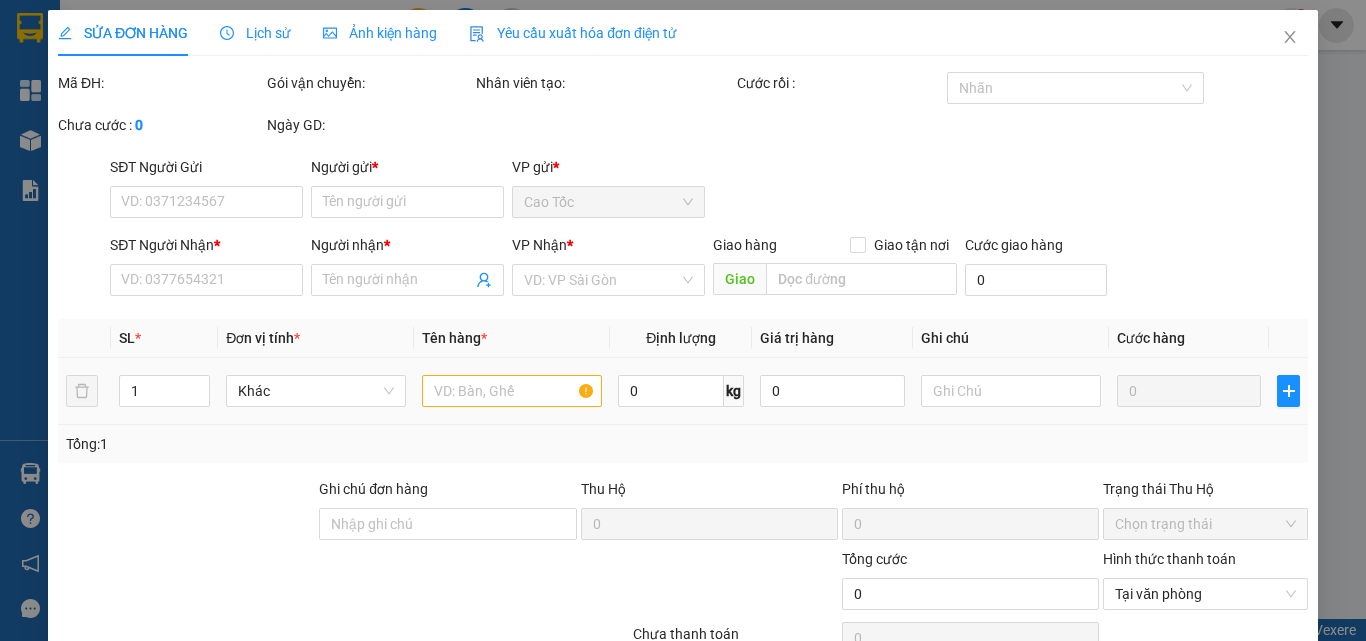 type on "0968500887" 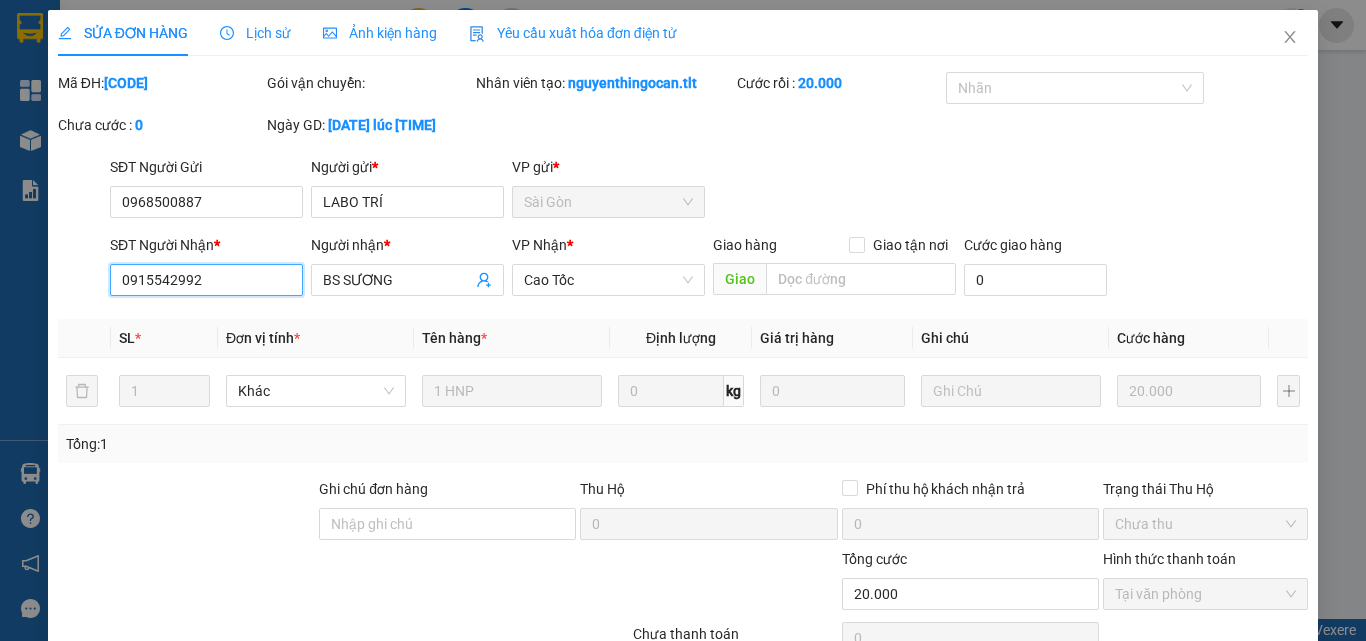 click on "0915542992" at bounding box center (206, 280) 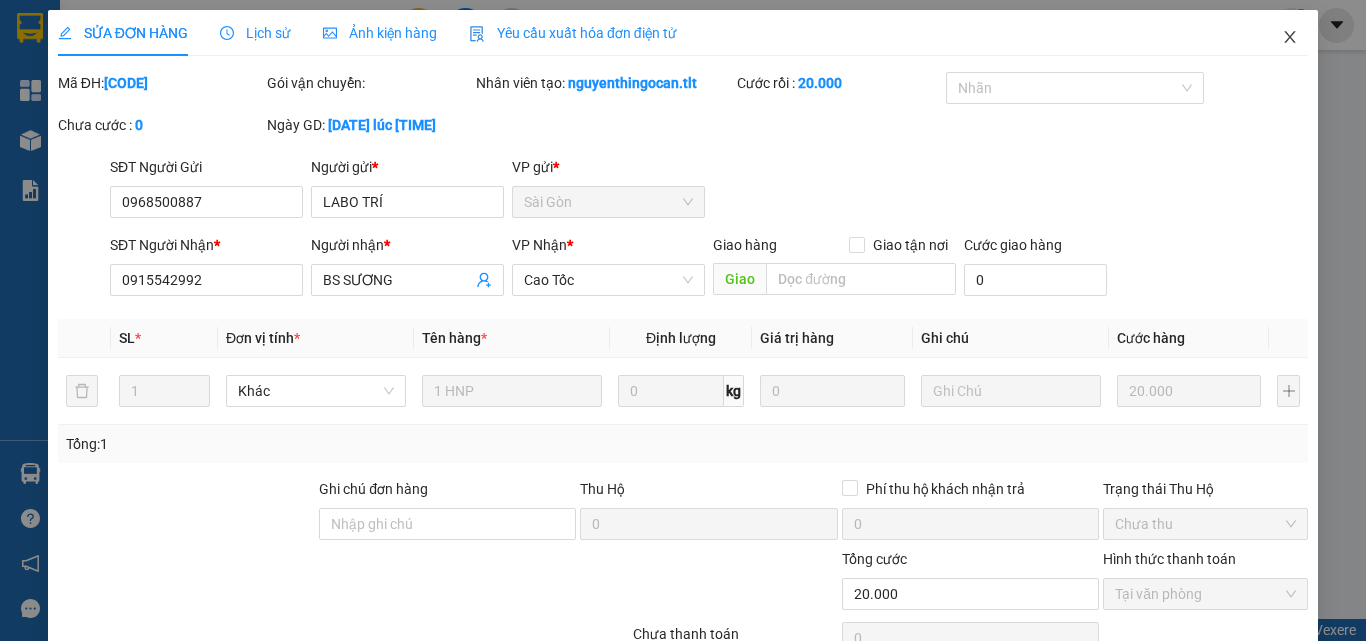 click 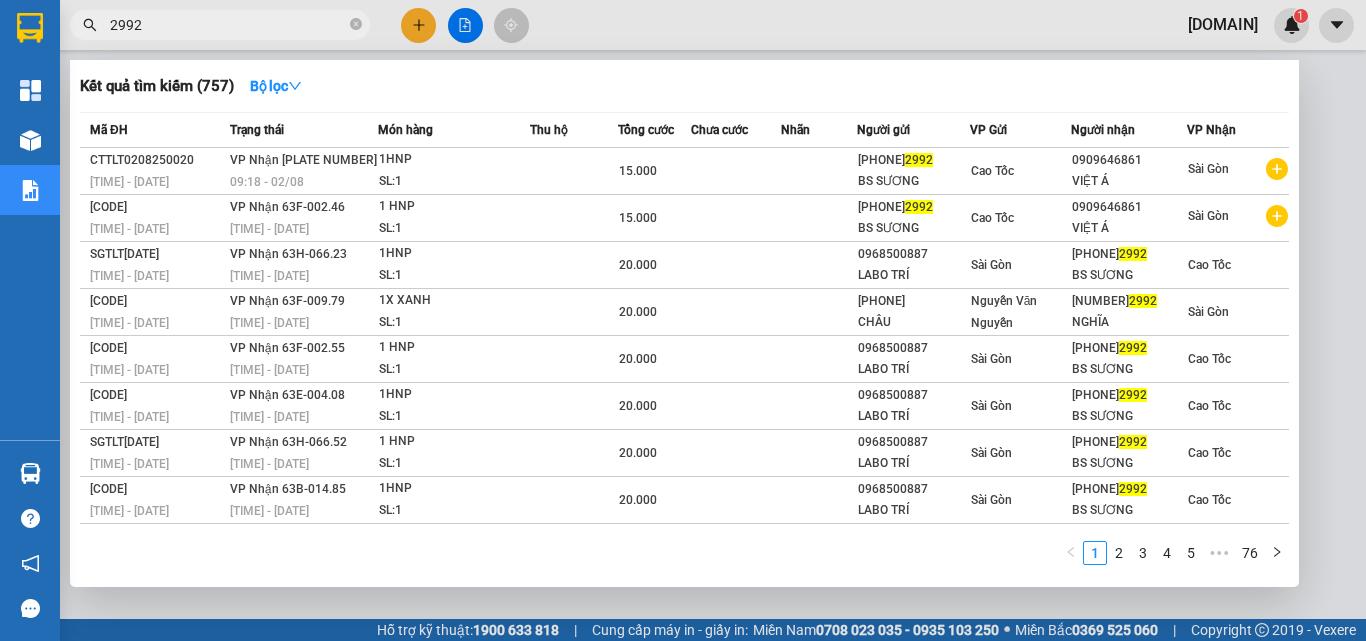 click on "2992" at bounding box center [228, 25] 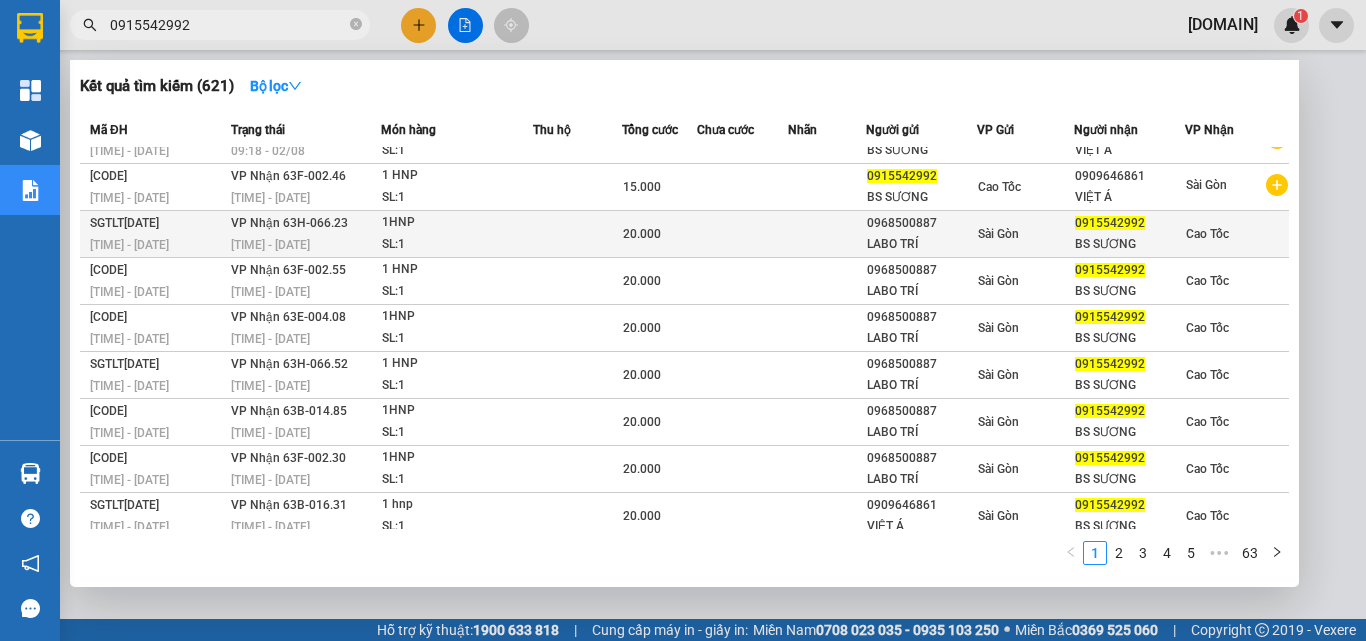 scroll, scrollTop: 0, scrollLeft: 0, axis: both 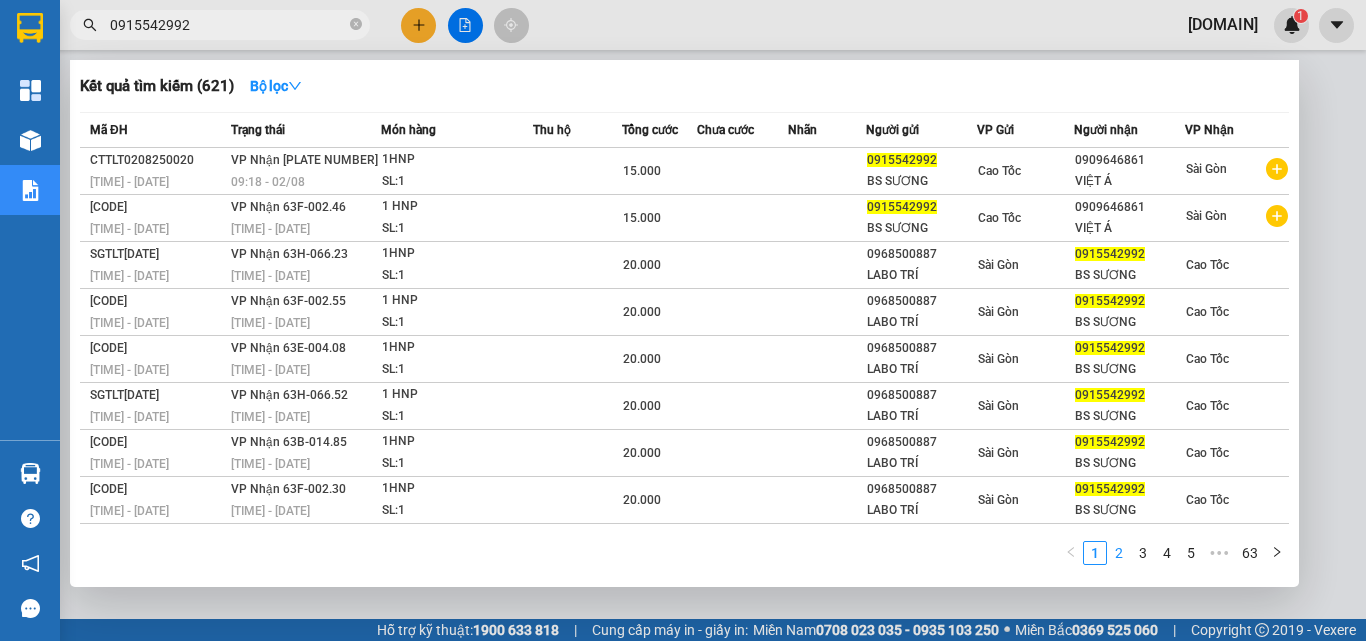 click on "2" at bounding box center [1119, 553] 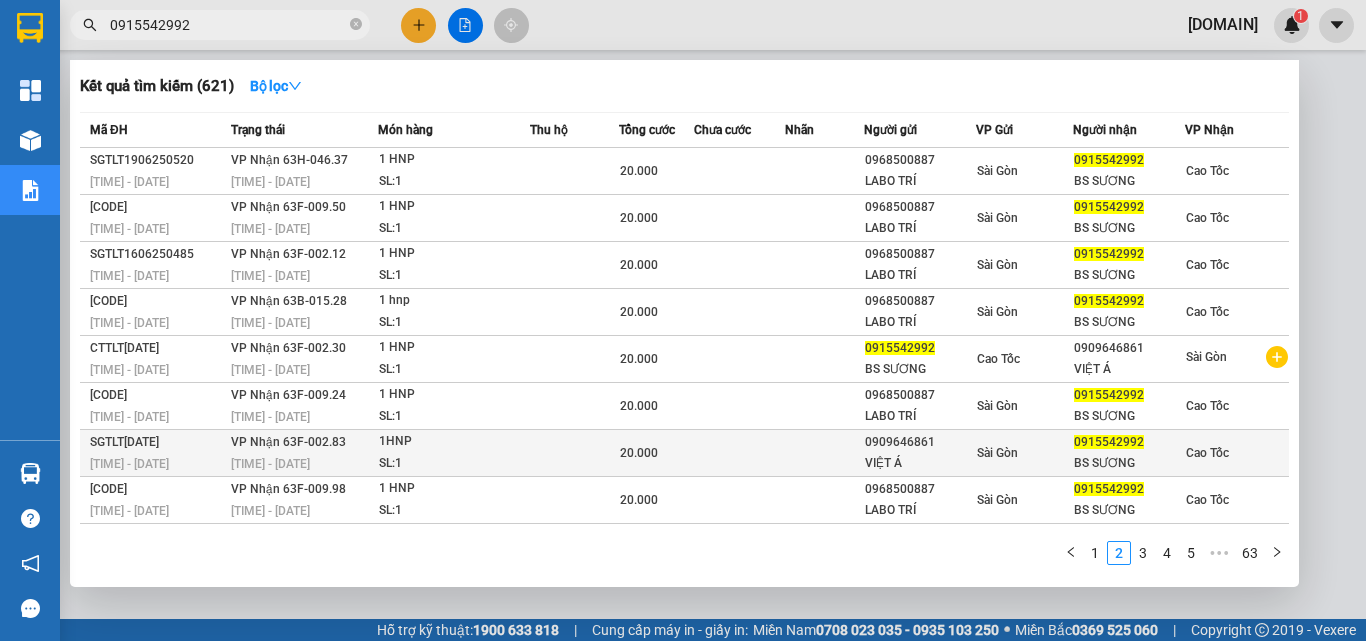 scroll, scrollTop: 89, scrollLeft: 0, axis: vertical 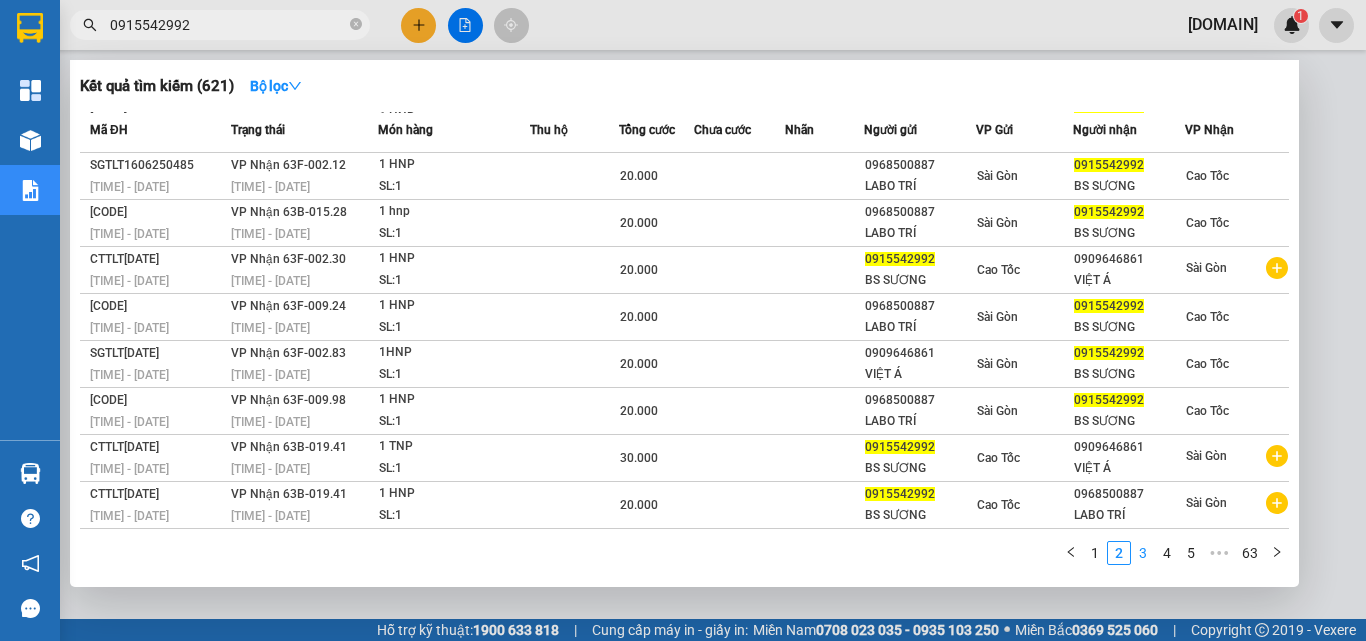 click on "3" at bounding box center (1143, 553) 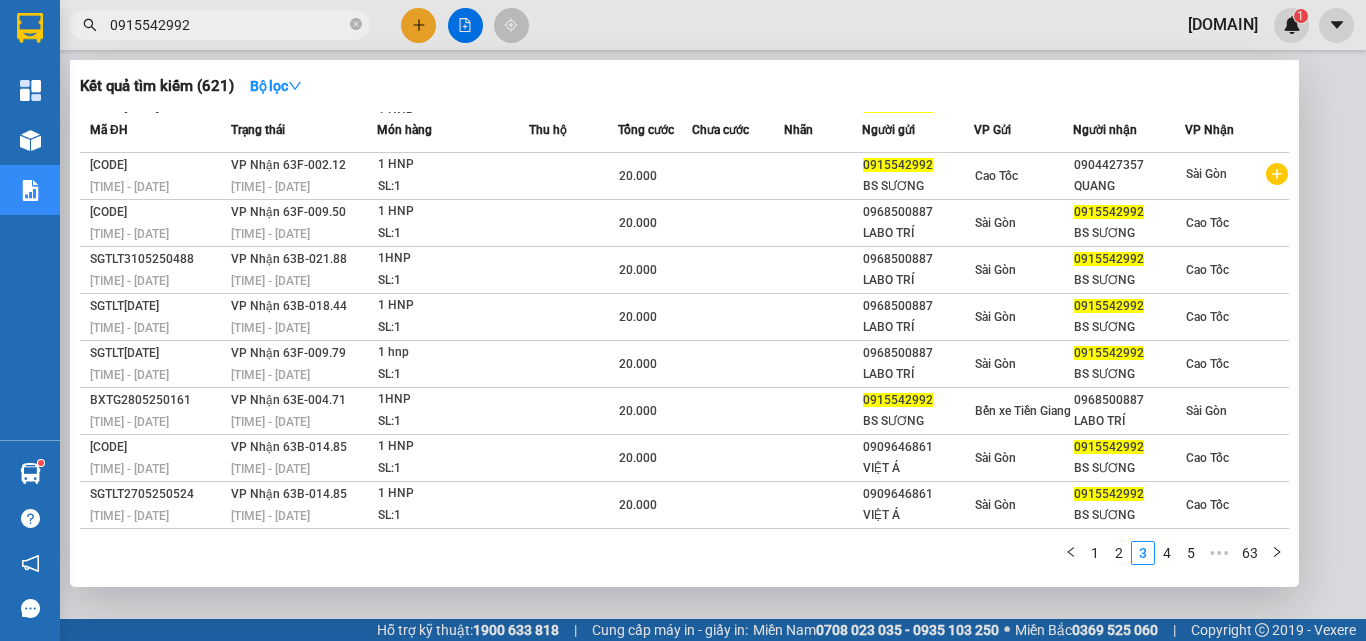 click on "0915542992" at bounding box center (220, 25) 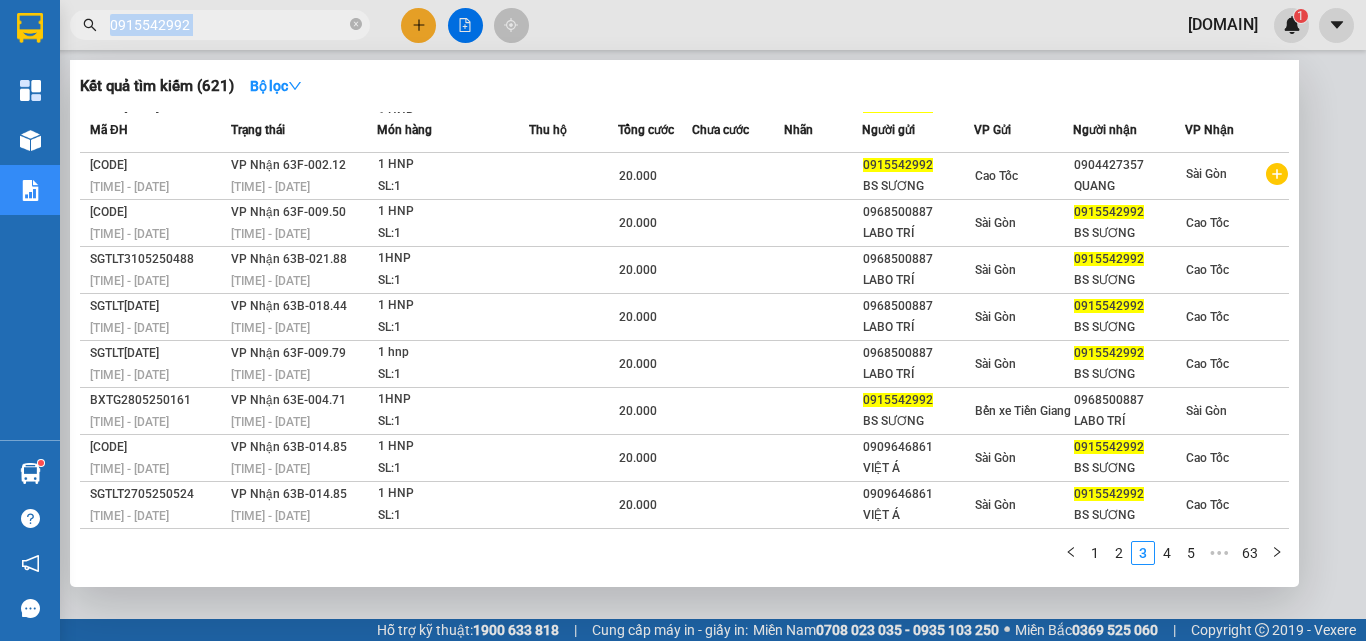 click on "0915542992" at bounding box center [220, 25] 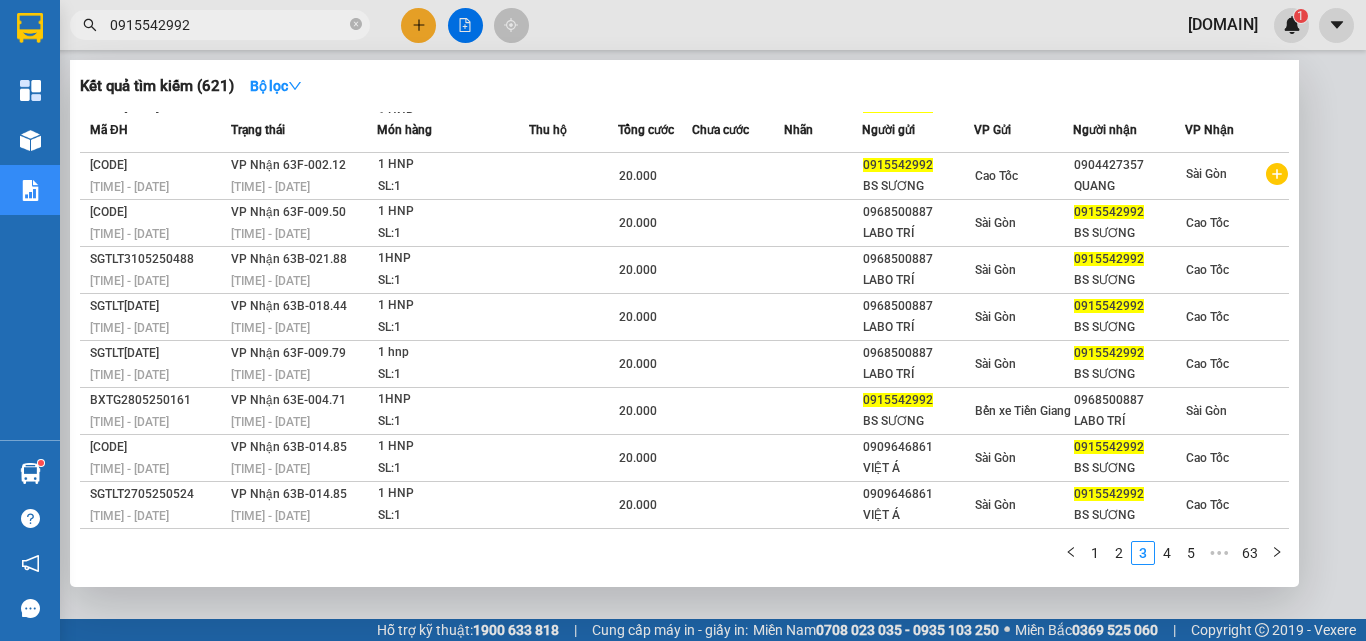 click on "0915542992" at bounding box center [228, 25] 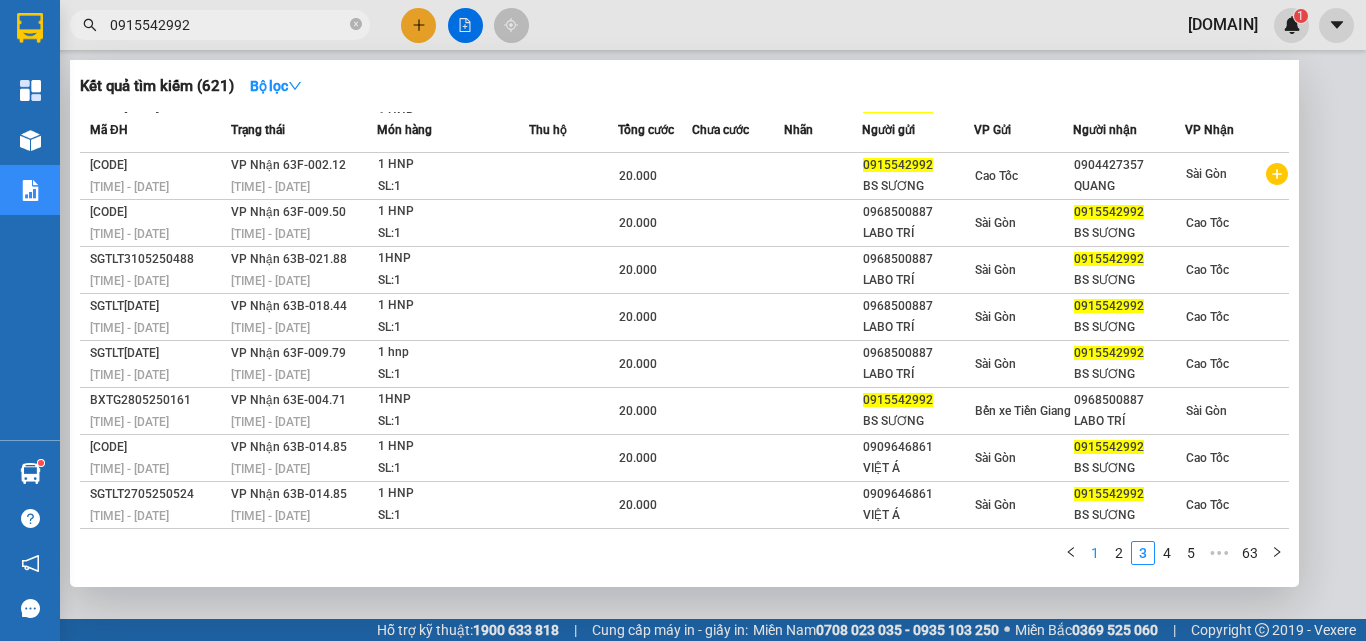 click on "1" at bounding box center (1095, 553) 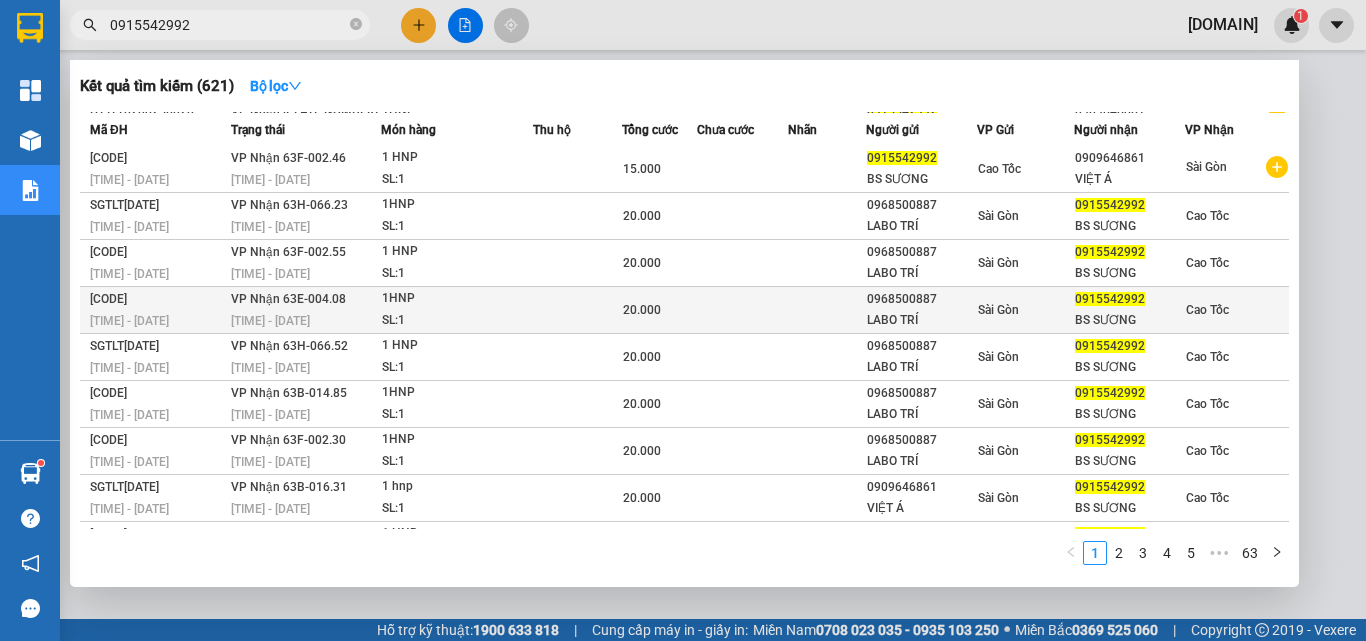 scroll, scrollTop: 89, scrollLeft: 0, axis: vertical 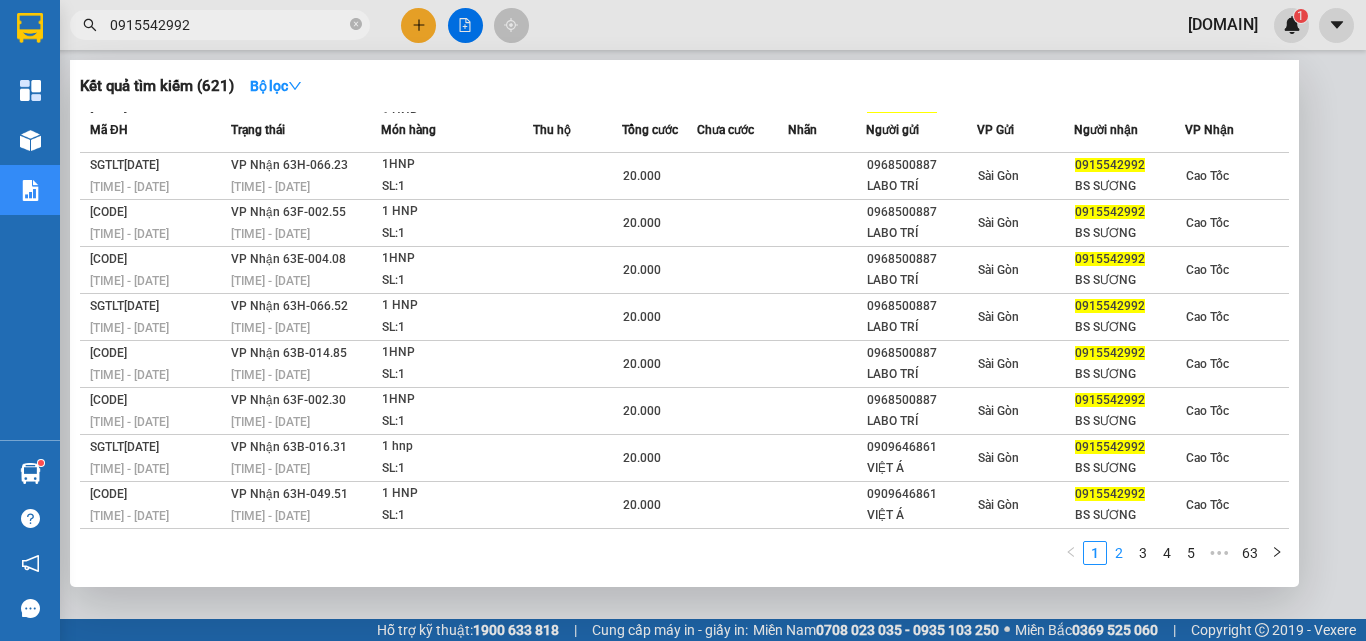 click on "2" at bounding box center [1119, 553] 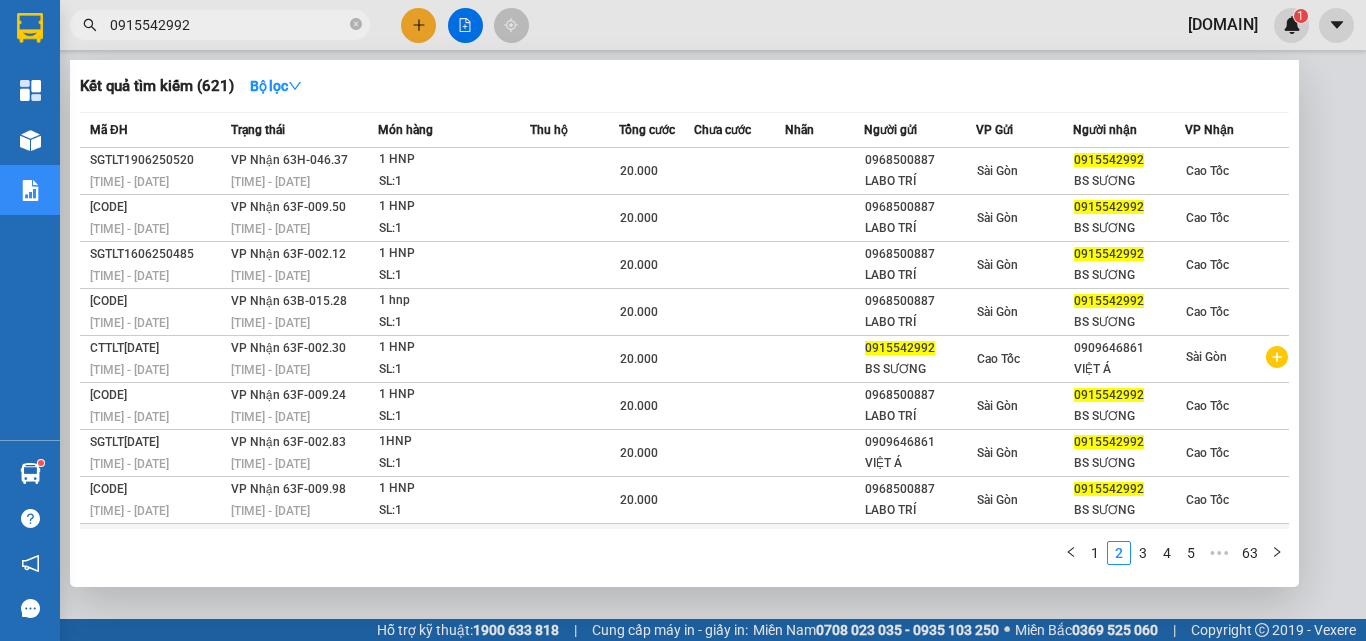 scroll, scrollTop: 89, scrollLeft: 0, axis: vertical 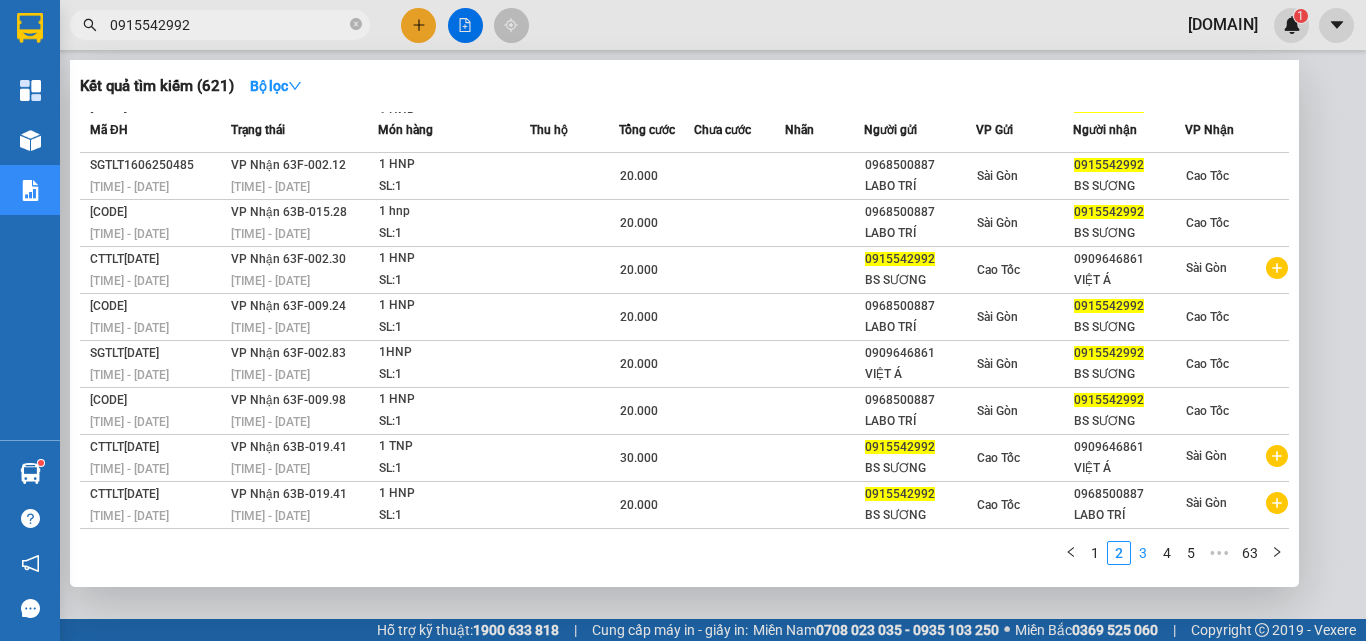 click on "3" at bounding box center [1143, 553] 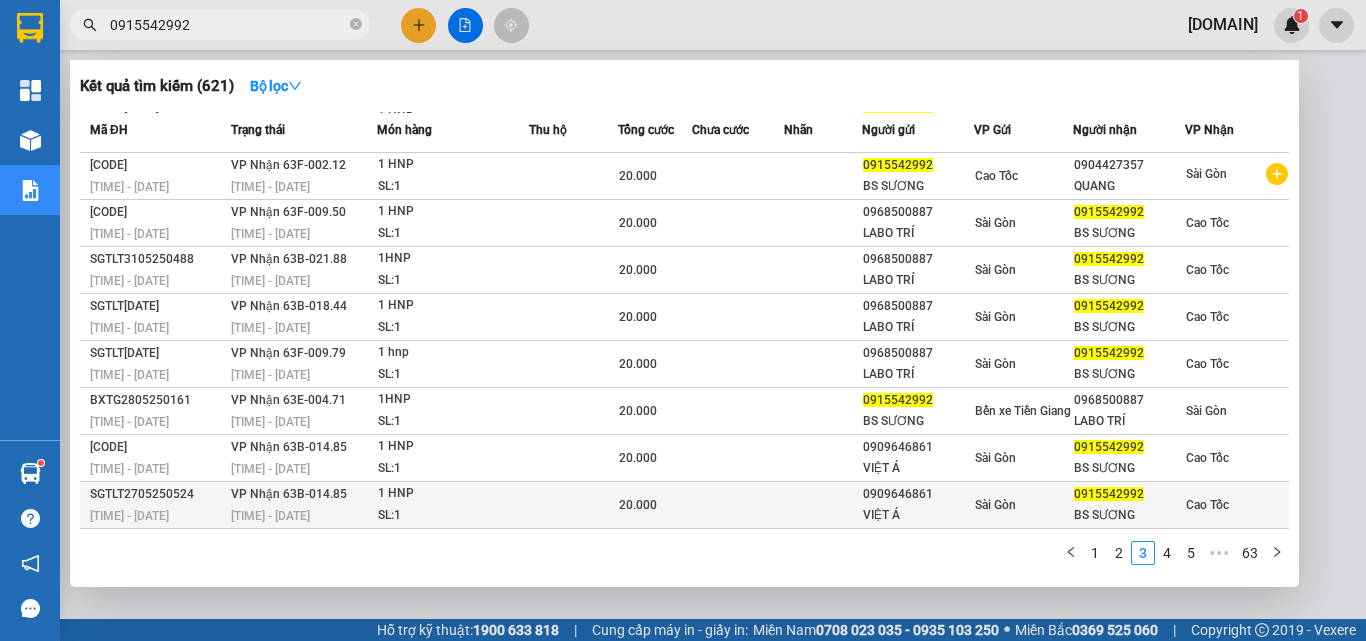 scroll, scrollTop: 0, scrollLeft: 0, axis: both 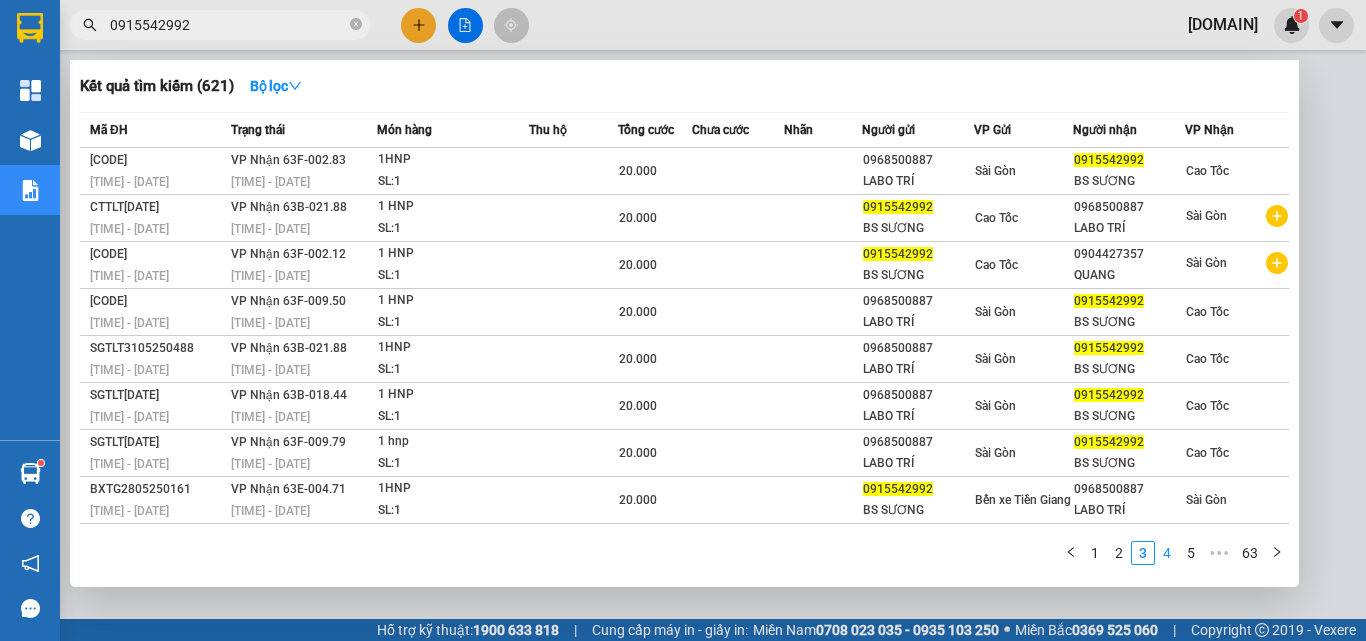 click on "4" at bounding box center (1167, 553) 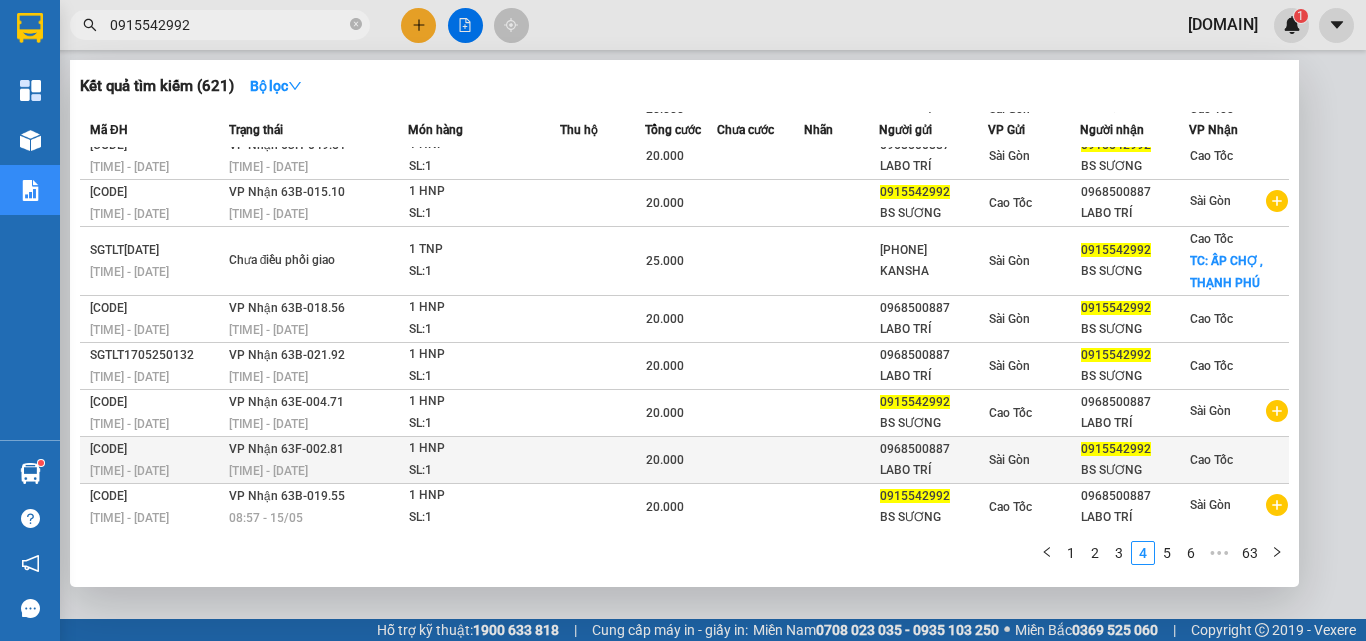 scroll, scrollTop: 111, scrollLeft: 0, axis: vertical 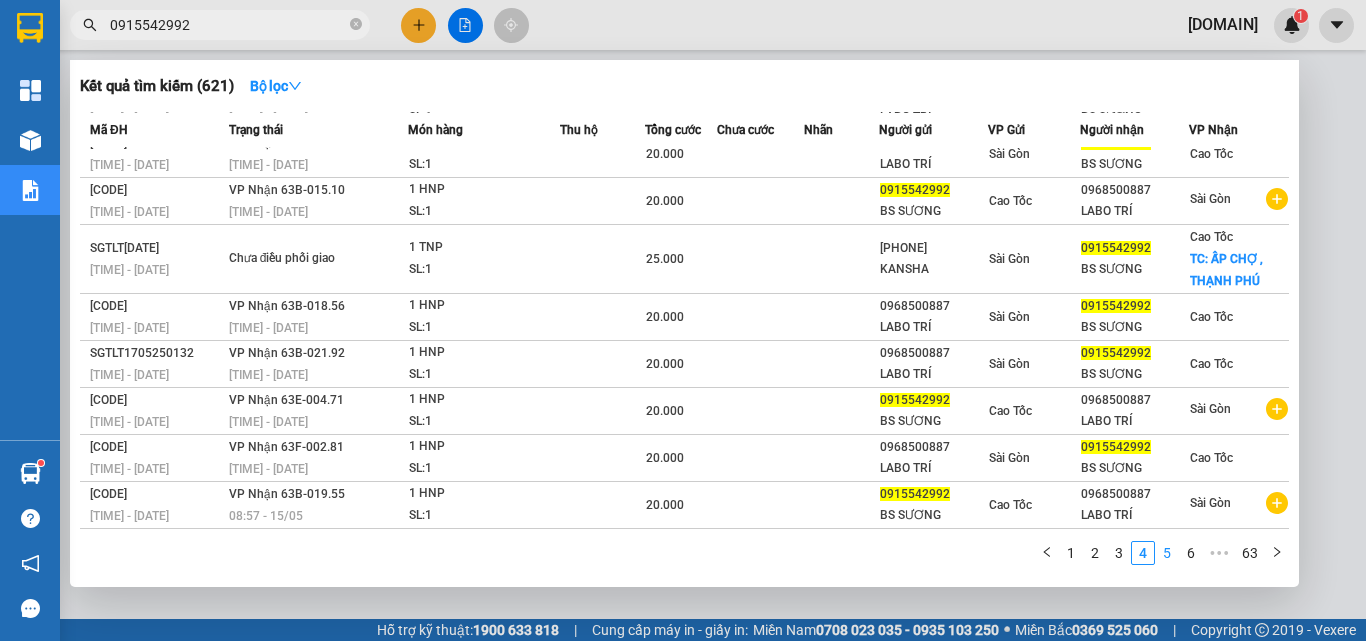 click on "5" at bounding box center [1167, 553] 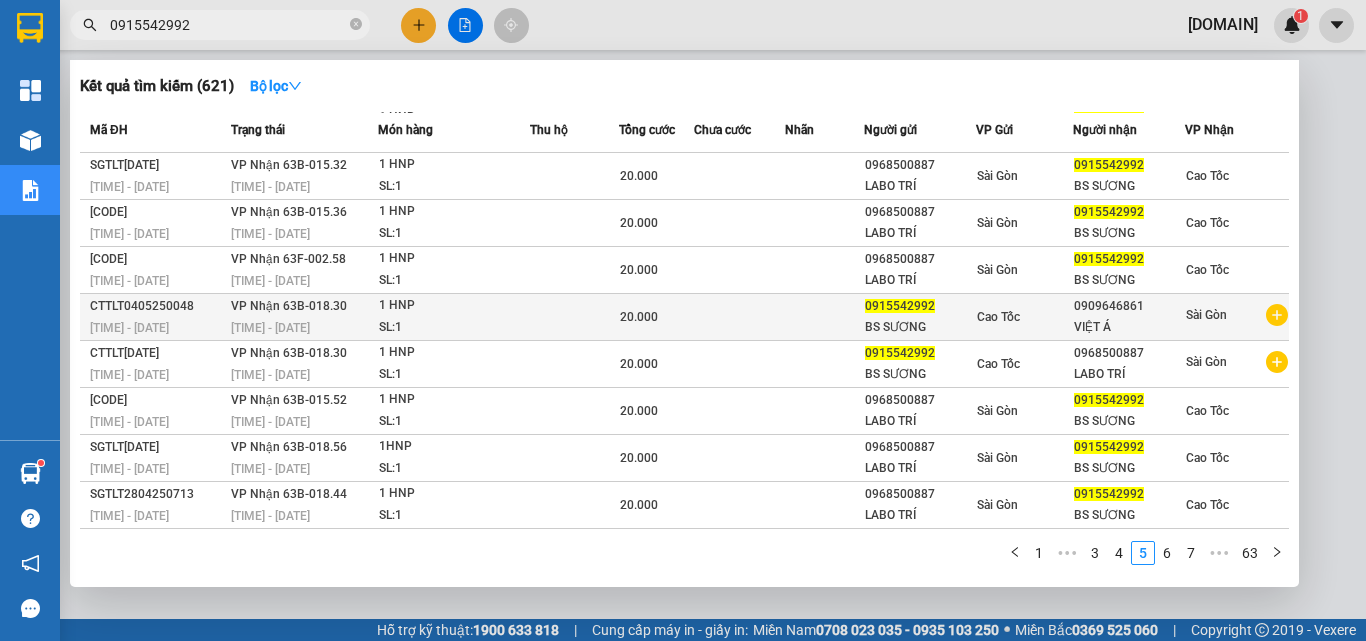 scroll, scrollTop: 0, scrollLeft: 0, axis: both 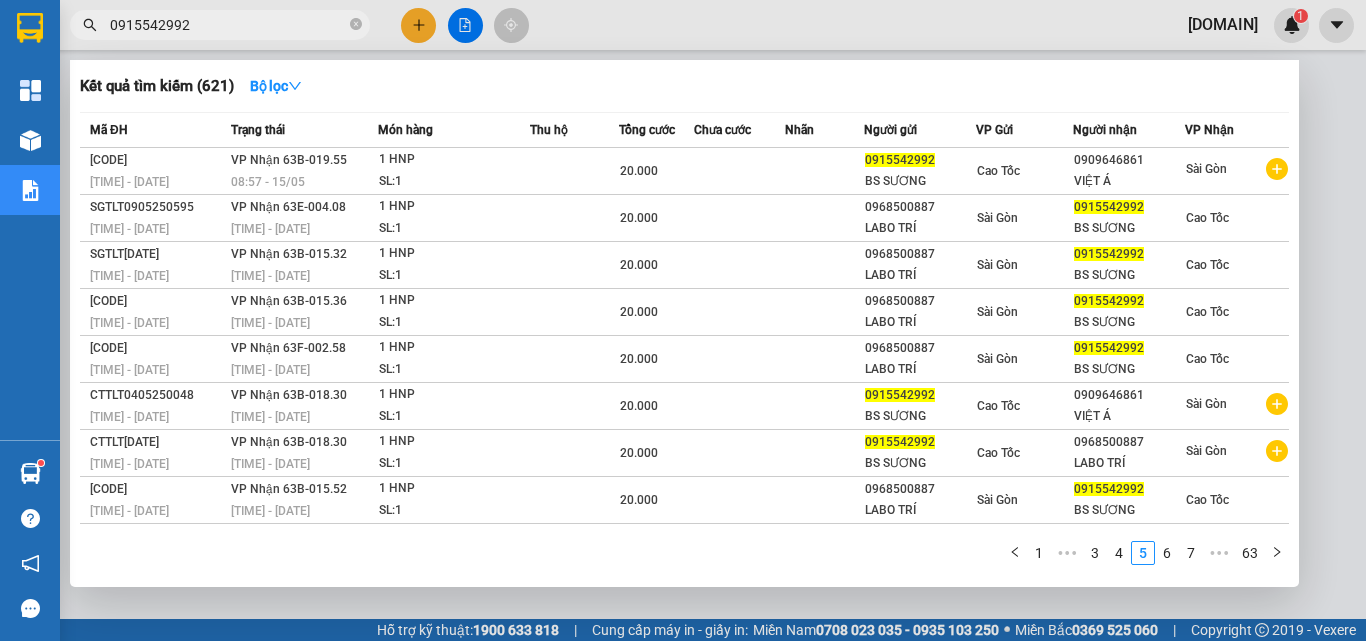 click on "0915542992" at bounding box center (228, 25) 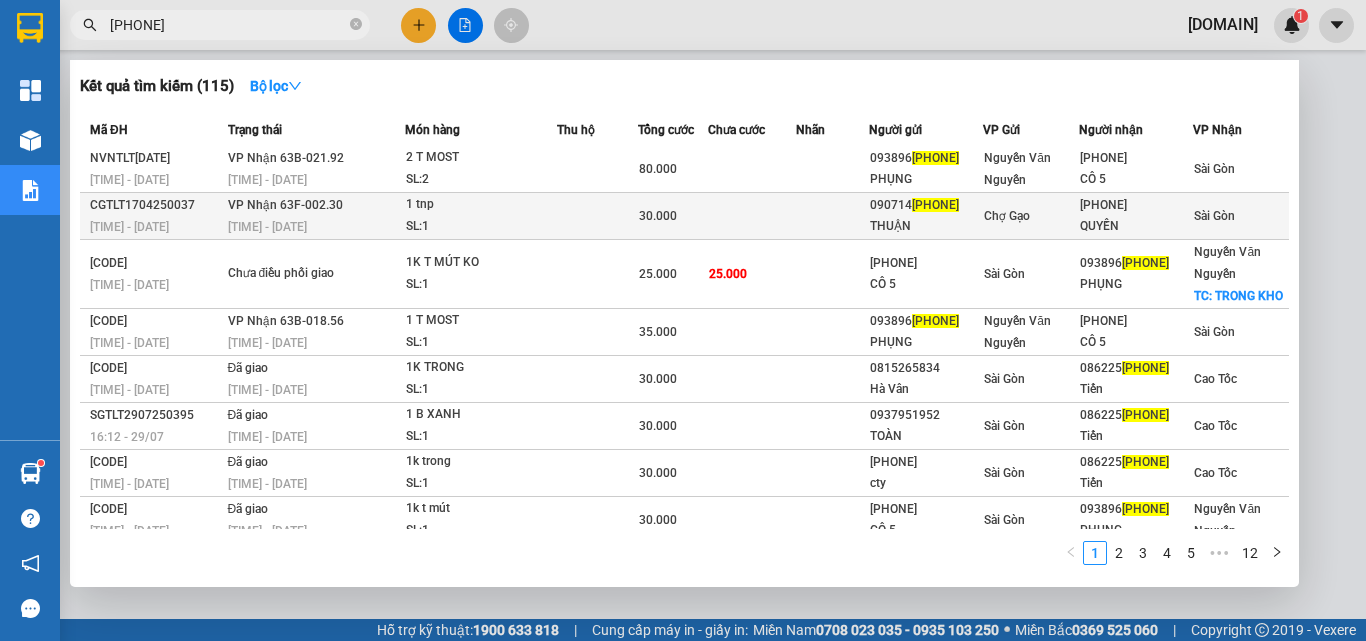 scroll, scrollTop: 0, scrollLeft: 0, axis: both 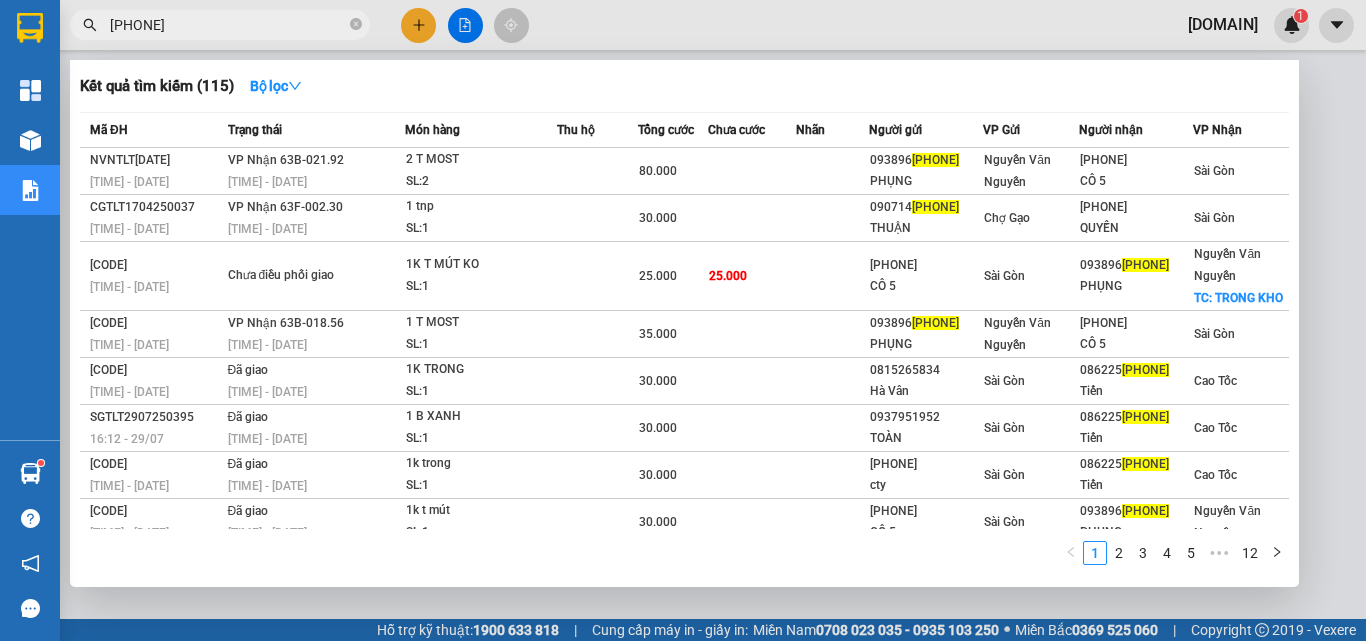 type on "[PHONE]" 